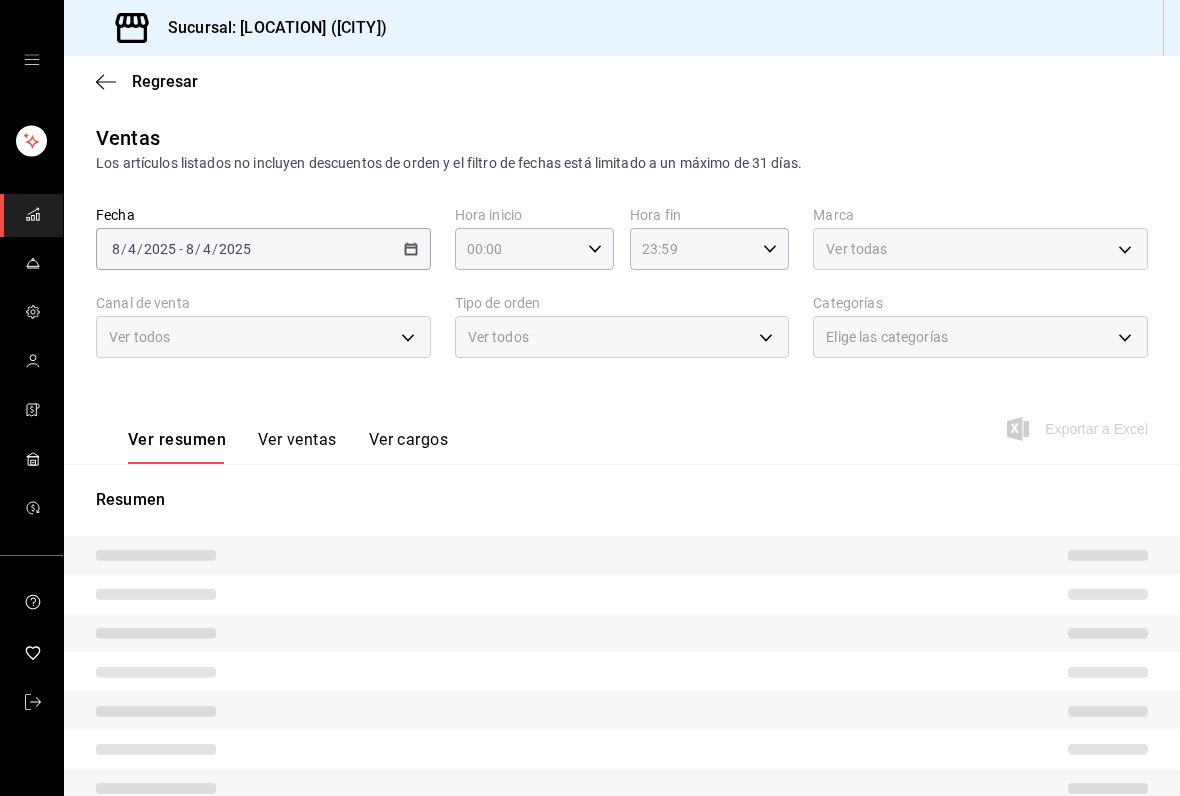 scroll, scrollTop: 0, scrollLeft: 0, axis: both 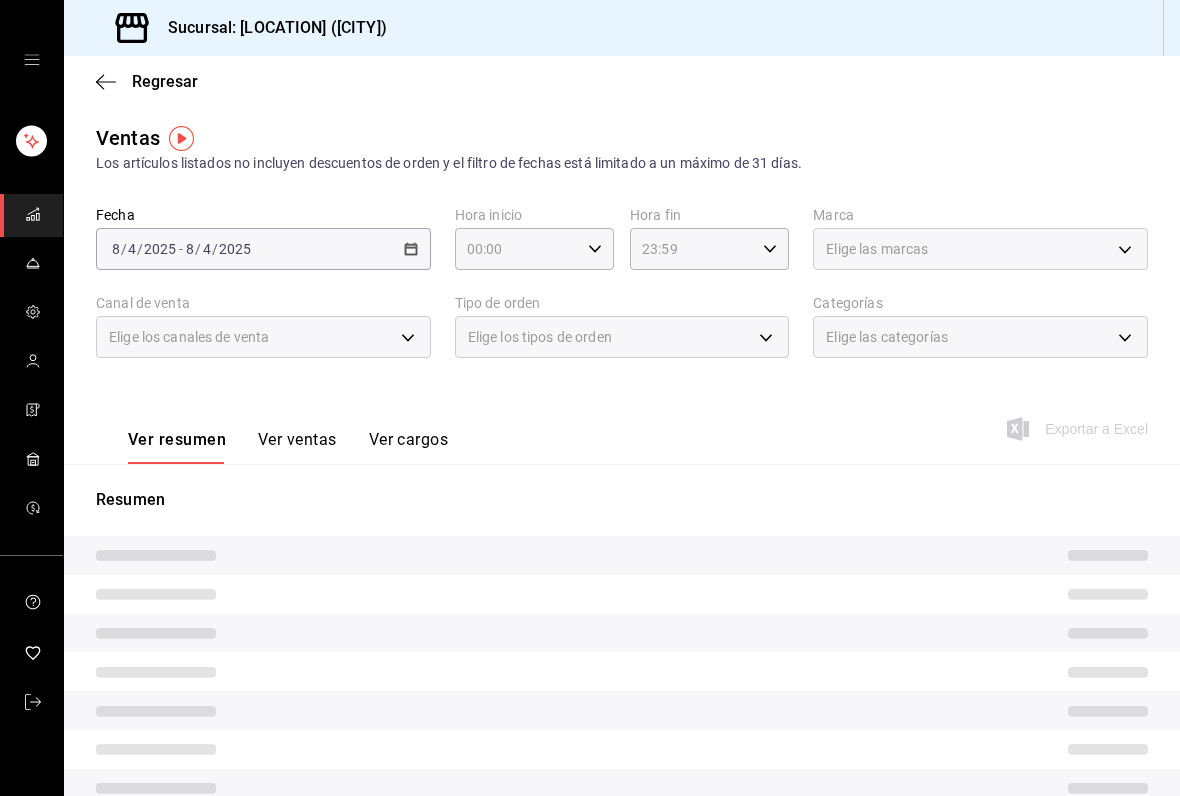 click on "[DATE]/[MONTH]/[YEAR] [MONTH] / [DAY] / [YEAR] - [DATE]/[MONTH]/[YEAR] [MONTH] / [DAY] / [YEAR]" at bounding box center (263, 249) 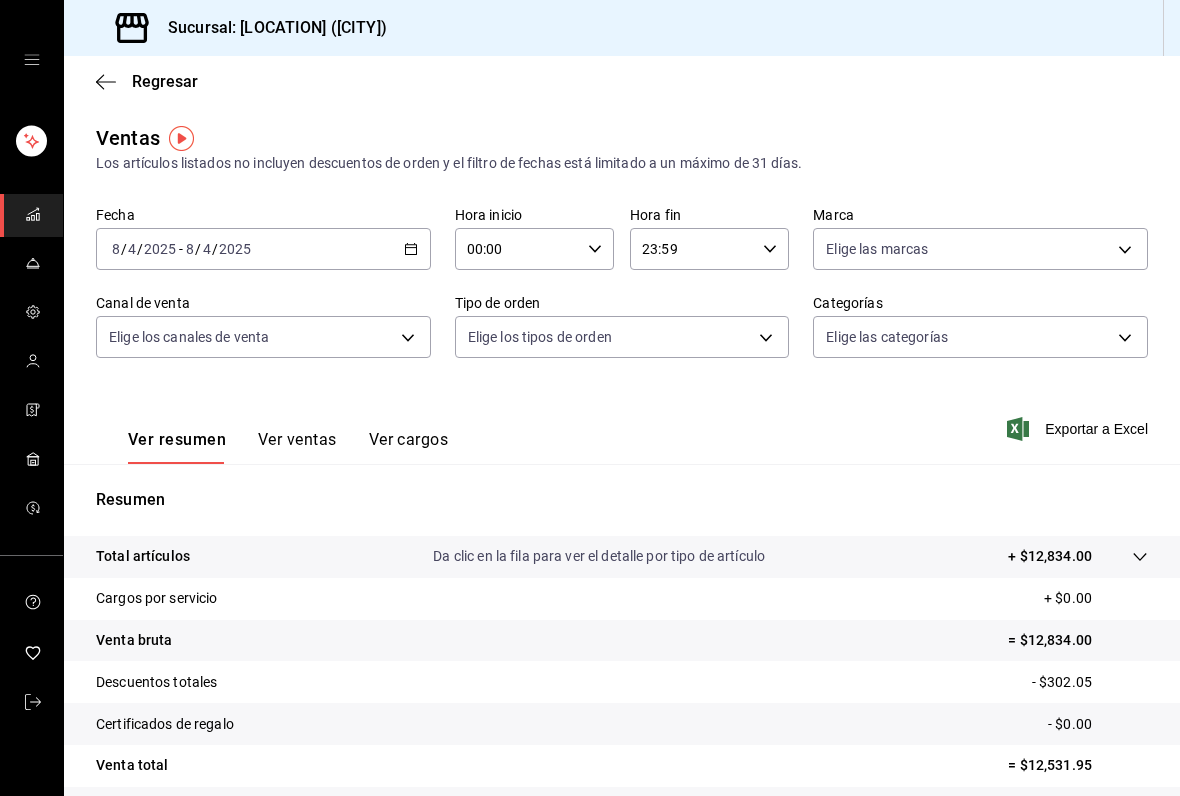 click on "[DATE]/[MONTH]/[YEAR] [MONTH] / [DAY] / [YEAR] - [DATE]/[MONTH]/[YEAR] [MONTH] / [DAY] / [YEAR]" at bounding box center [263, 249] 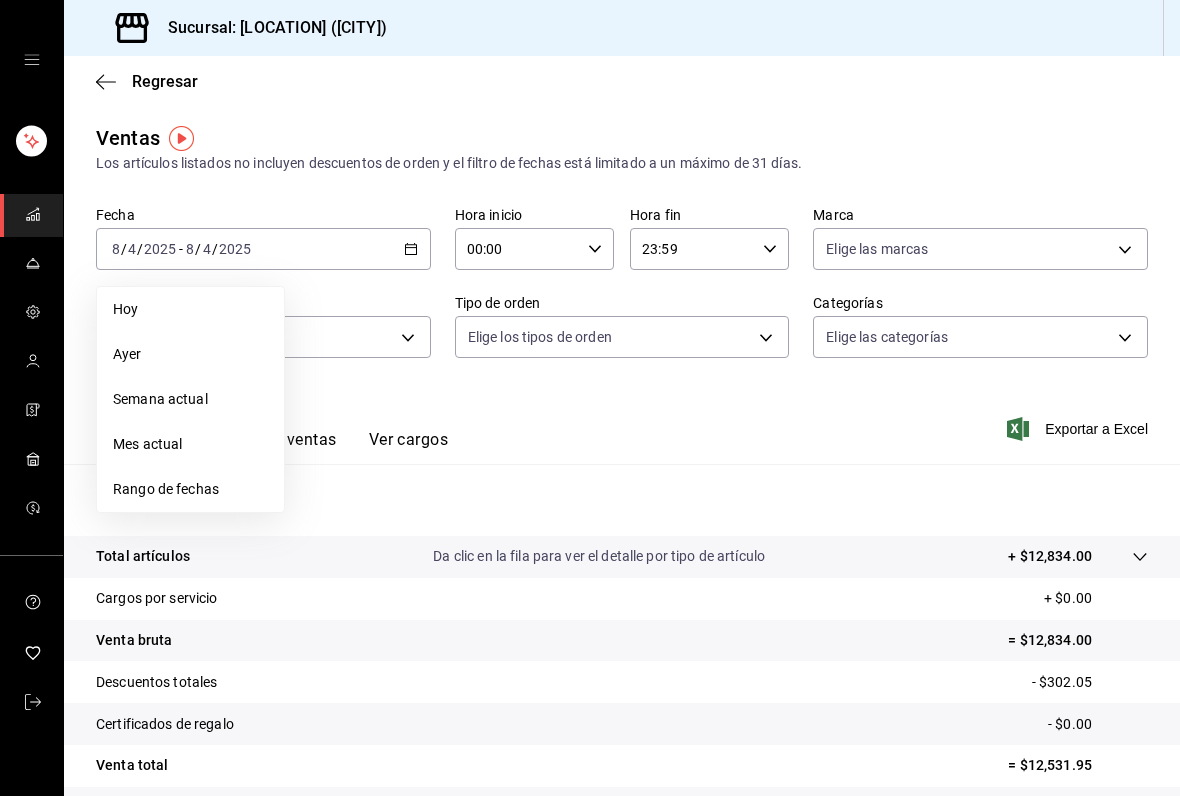 click on "Rango de fechas" at bounding box center (190, 489) 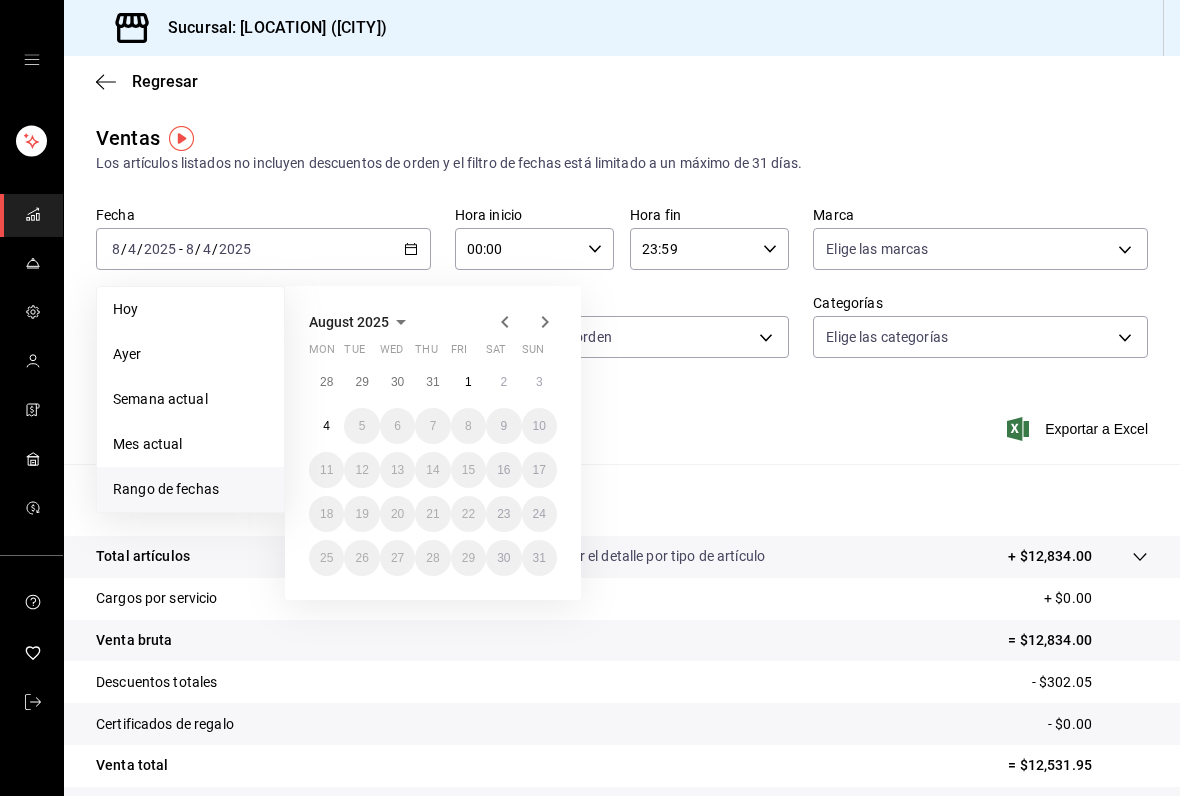 click on "28" at bounding box center [326, 382] 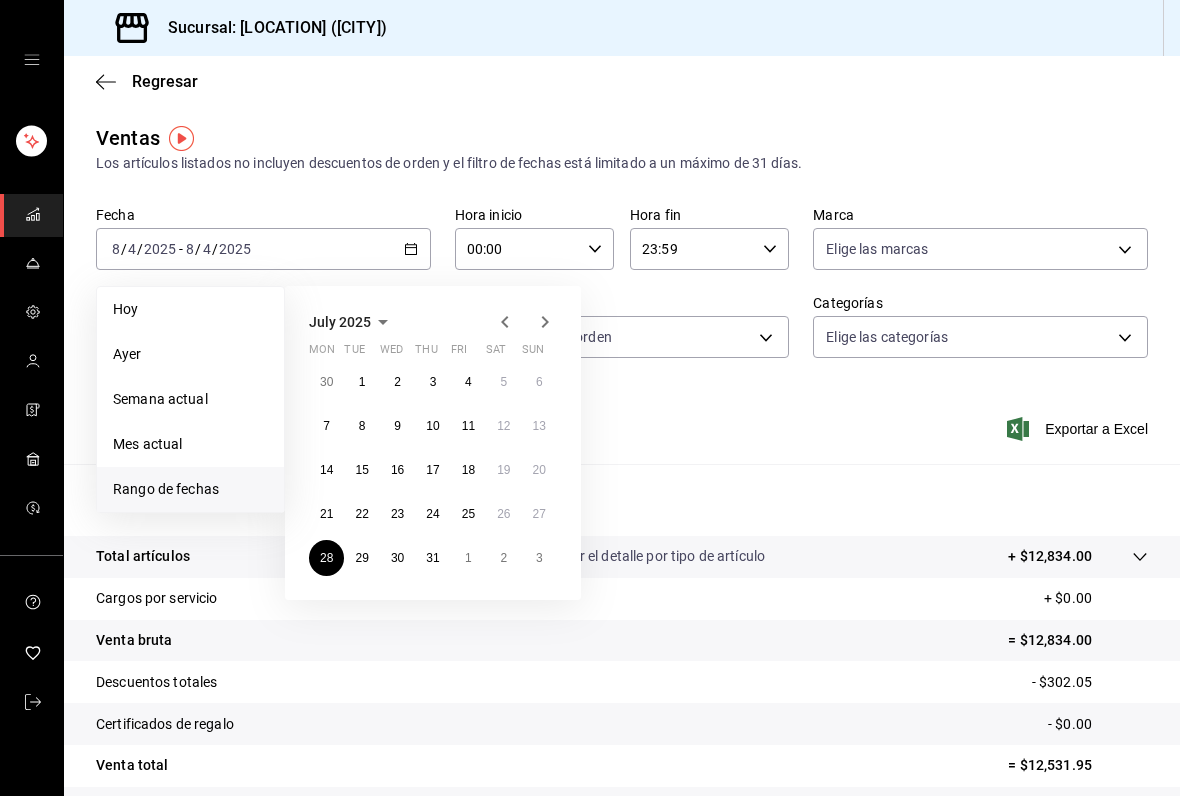 click on "3" at bounding box center (539, 558) 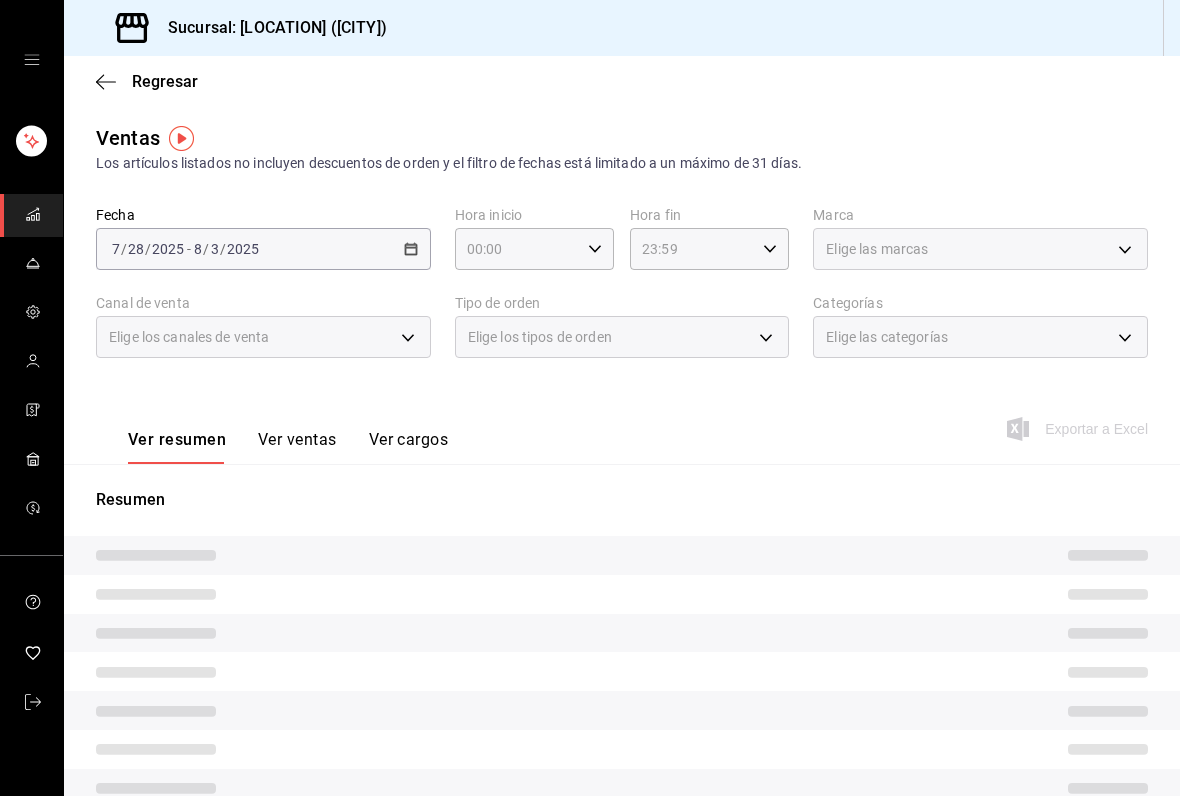 click 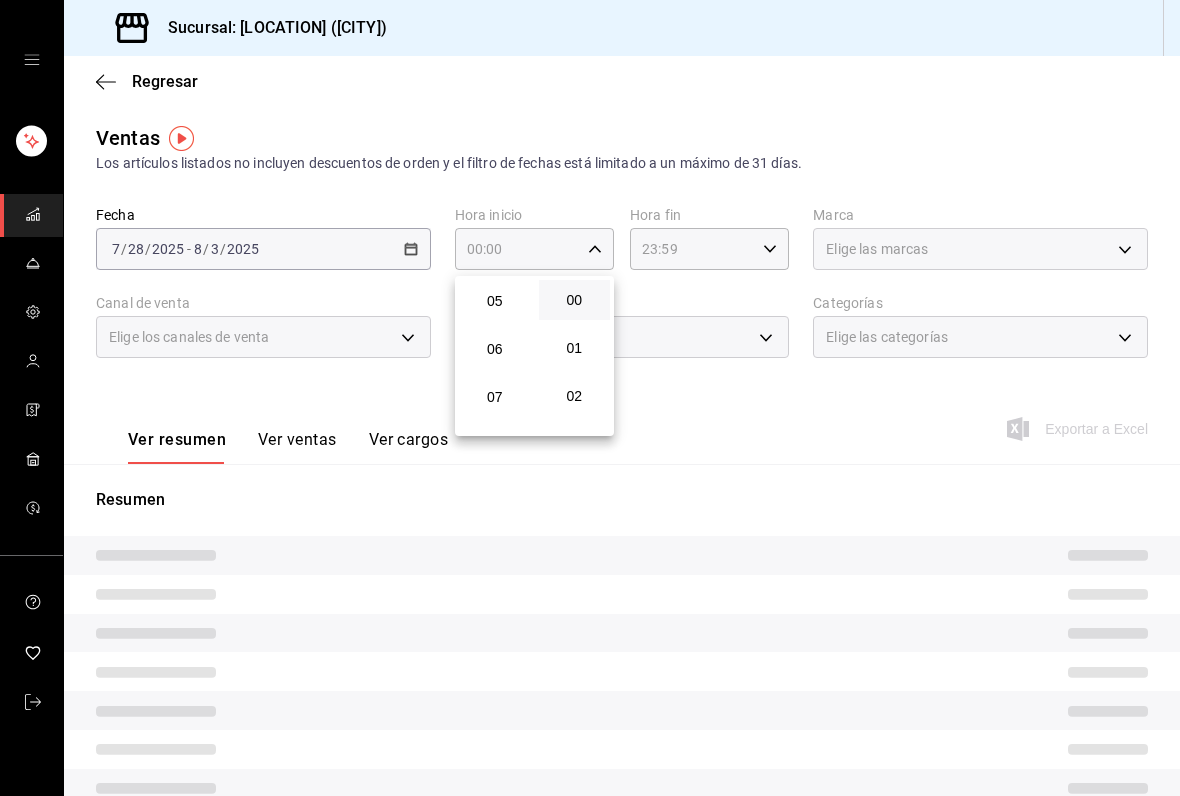 scroll, scrollTop: 240, scrollLeft: 0, axis: vertical 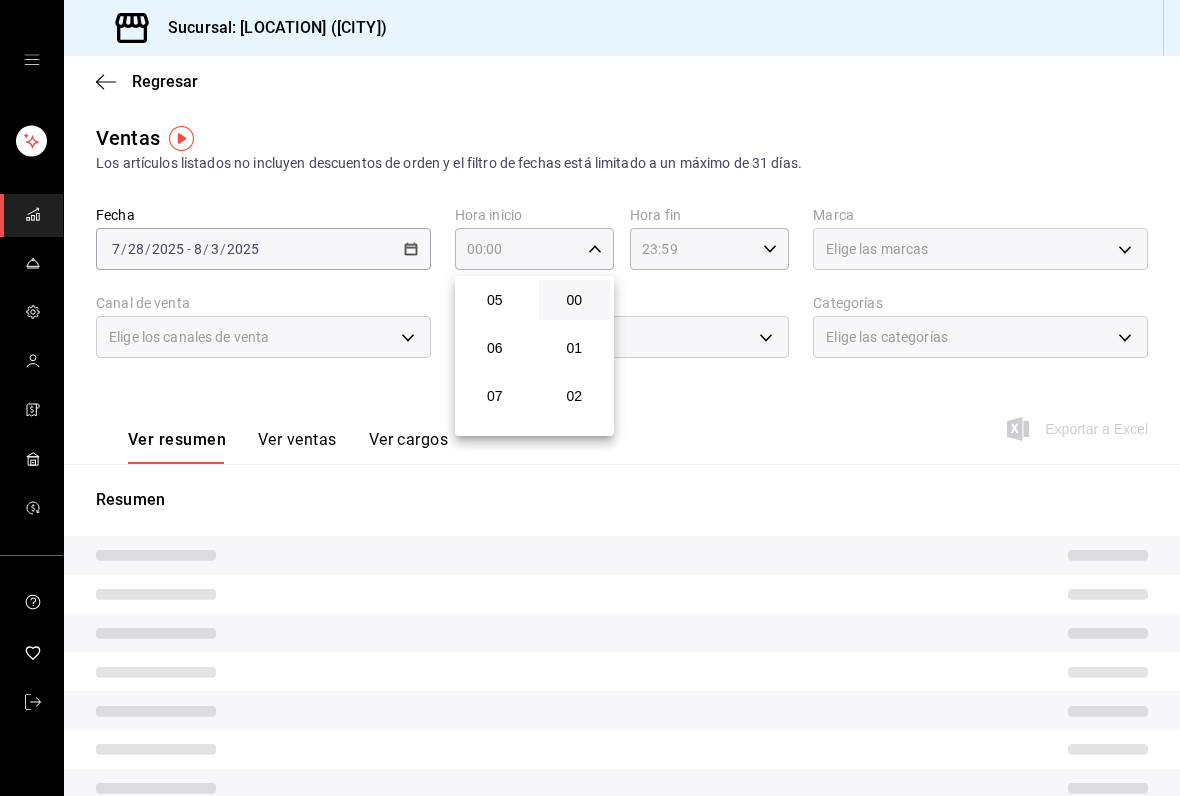 click on "06" at bounding box center (495, 348) 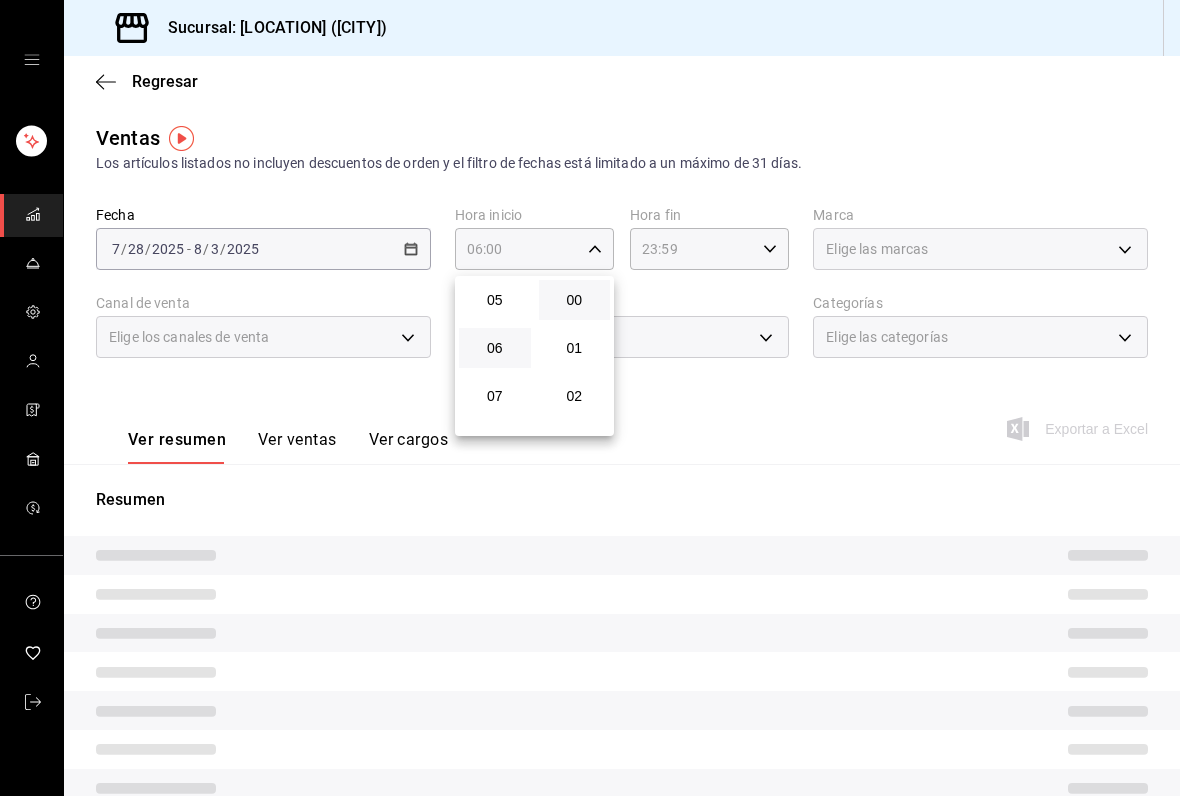 click at bounding box center (590, 398) 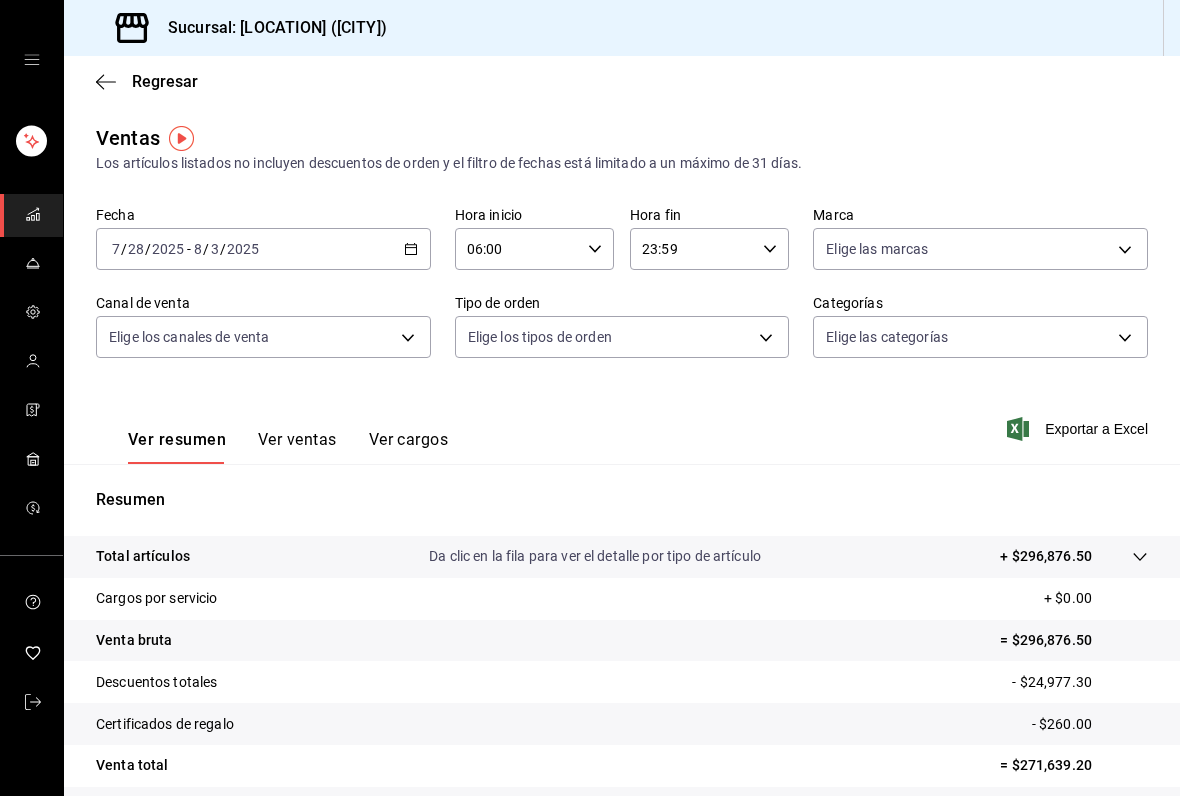 click on "Categorías" at bounding box center (980, 303) 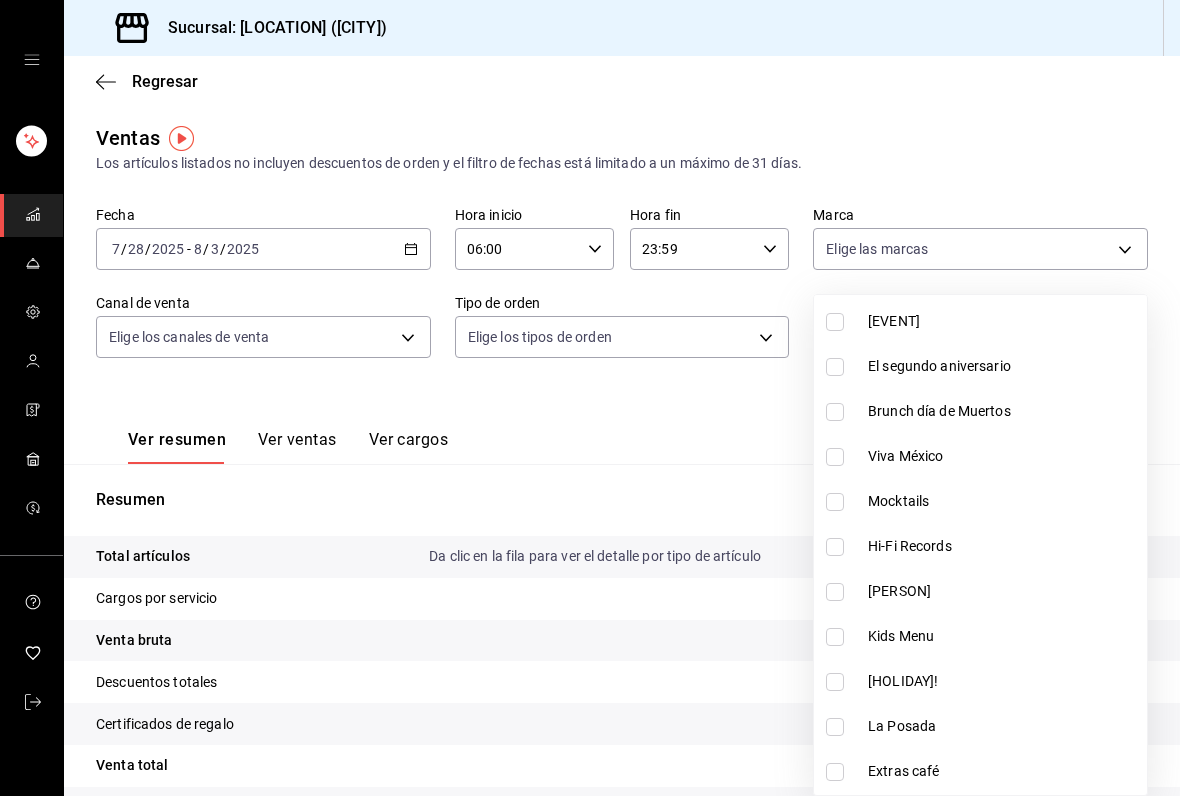 scroll, scrollTop: 205, scrollLeft: 0, axis: vertical 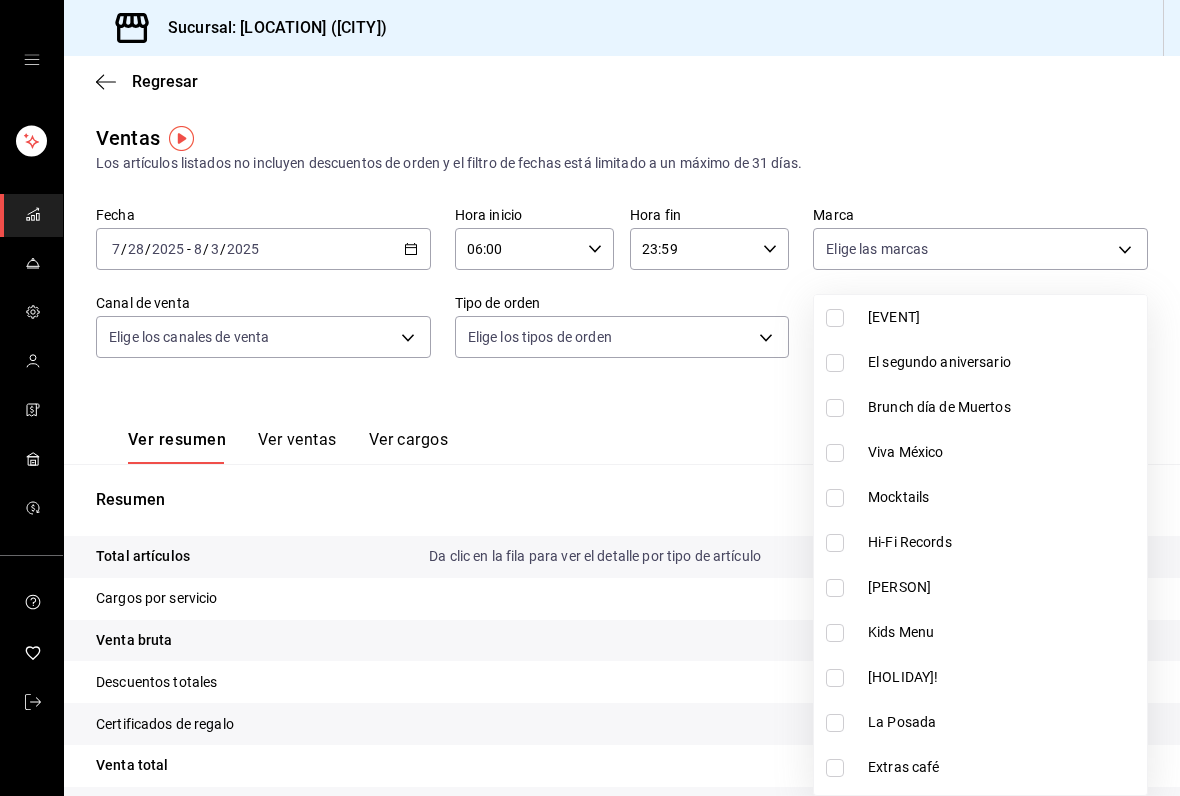 click at bounding box center (835, 543) 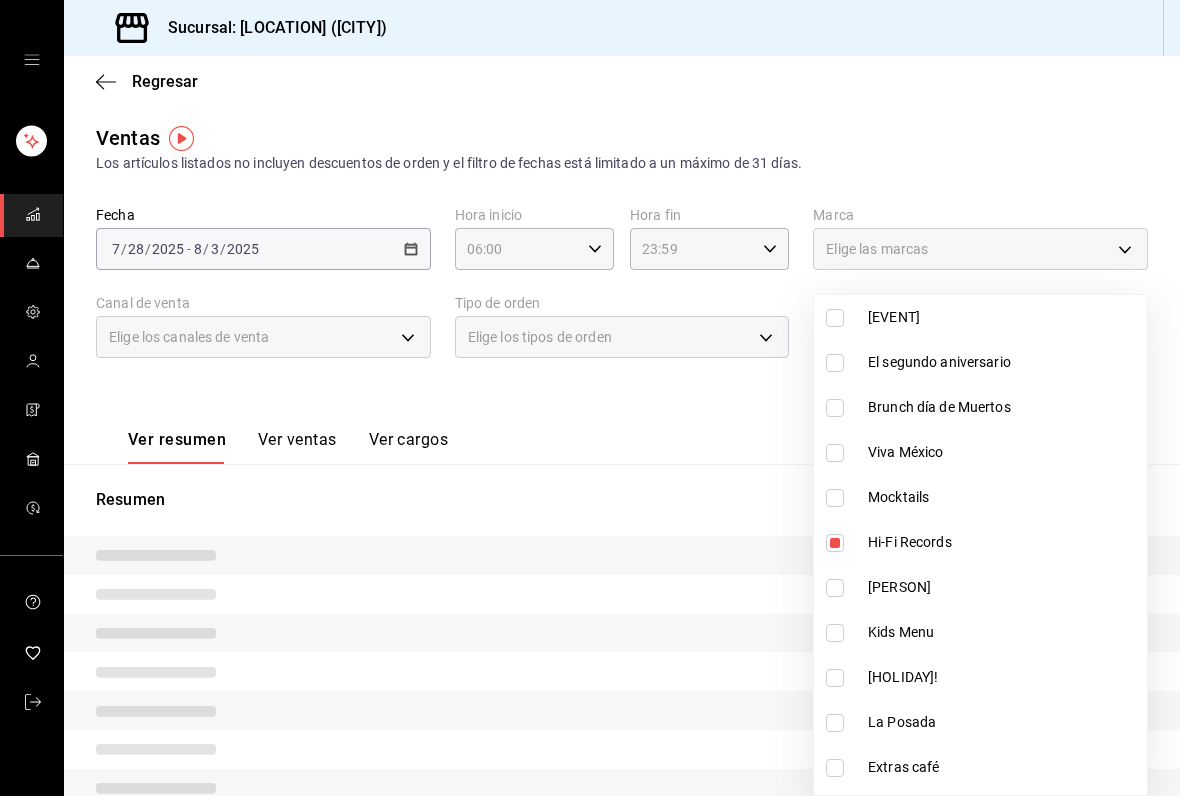 click at bounding box center (835, 543) 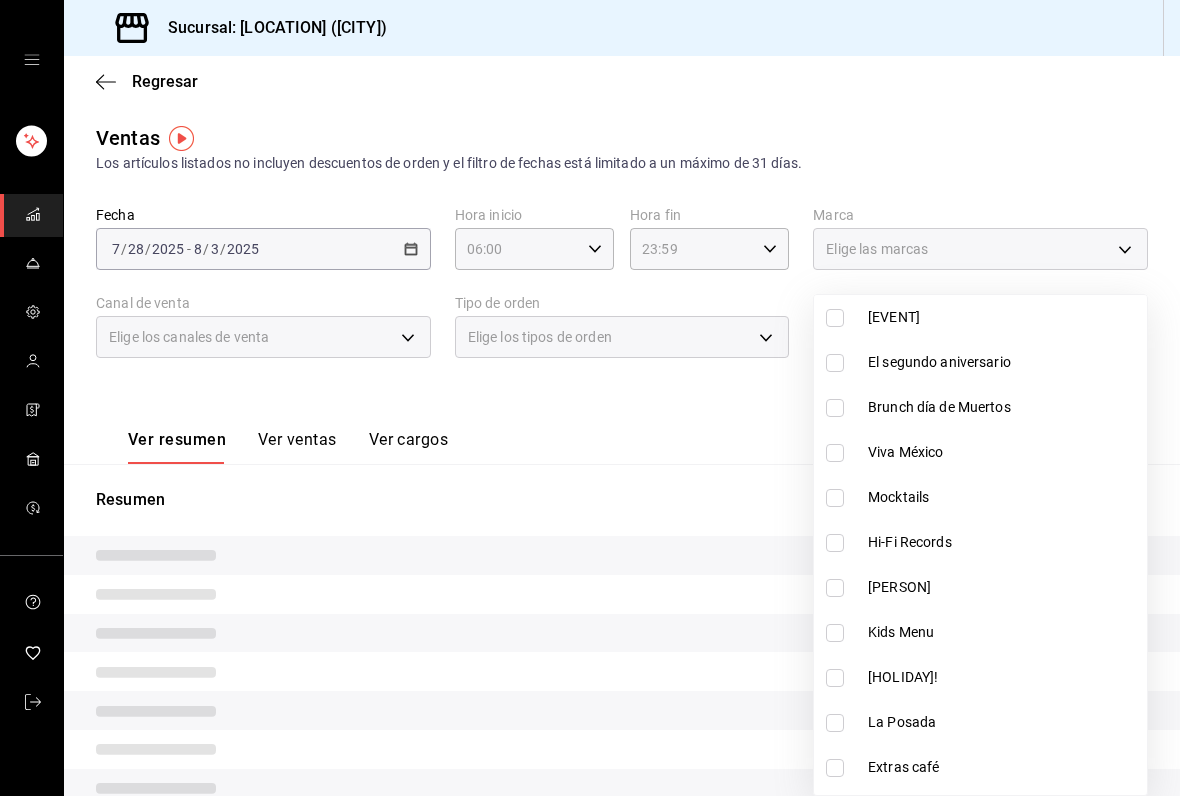 type 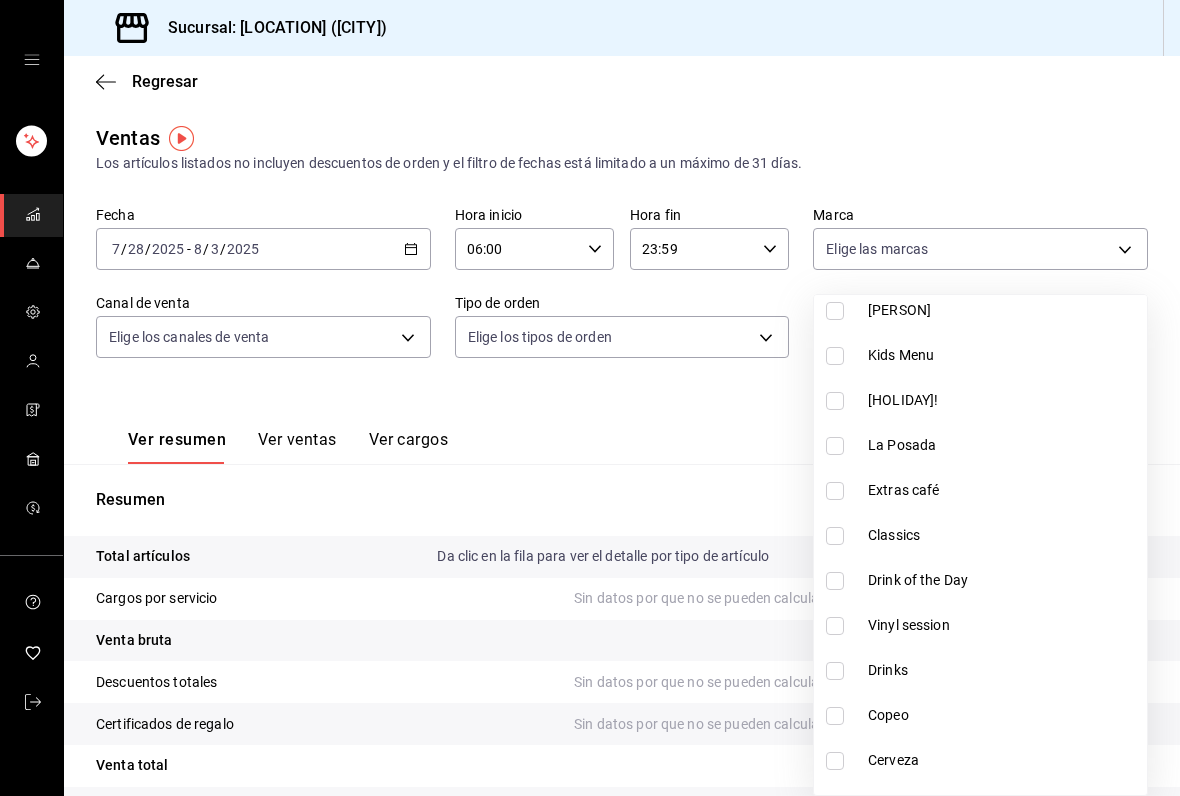 scroll, scrollTop: 480, scrollLeft: 0, axis: vertical 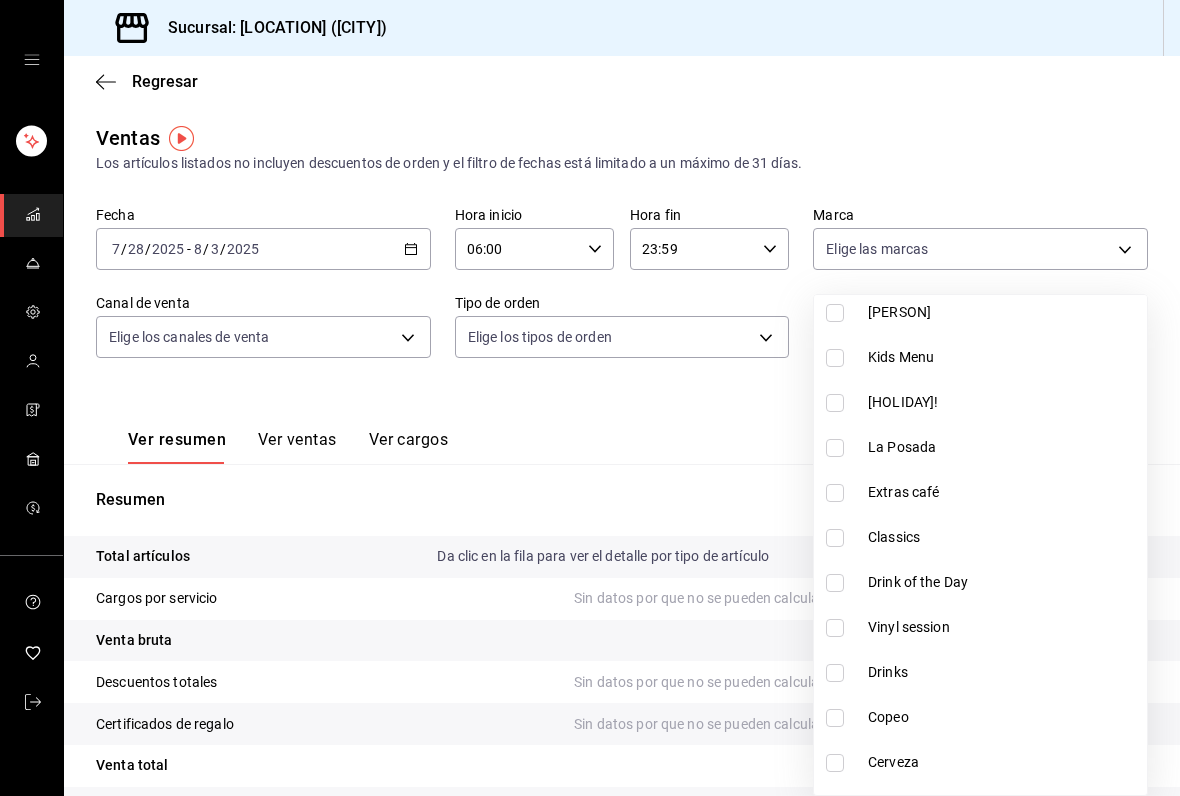 click at bounding box center [835, 538] 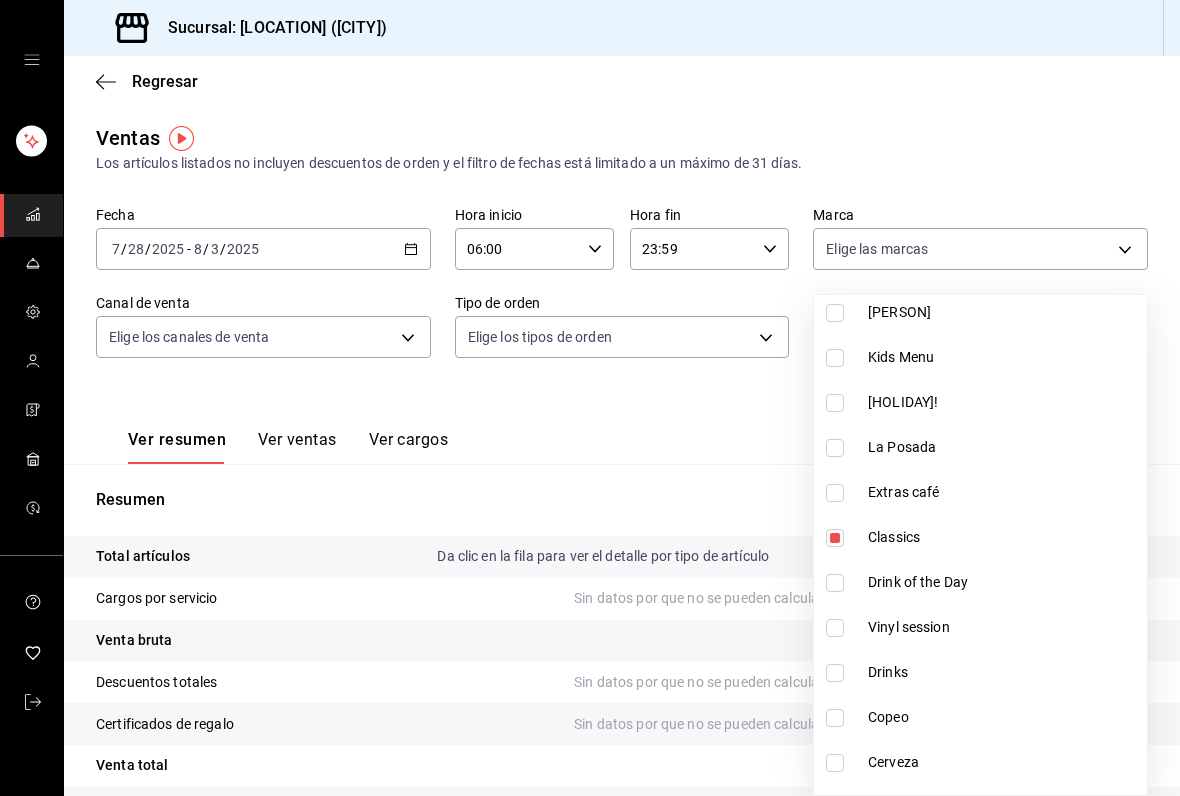 type on "e65adfe3-6edf-49da-9ff2-4a5c2b9037c7" 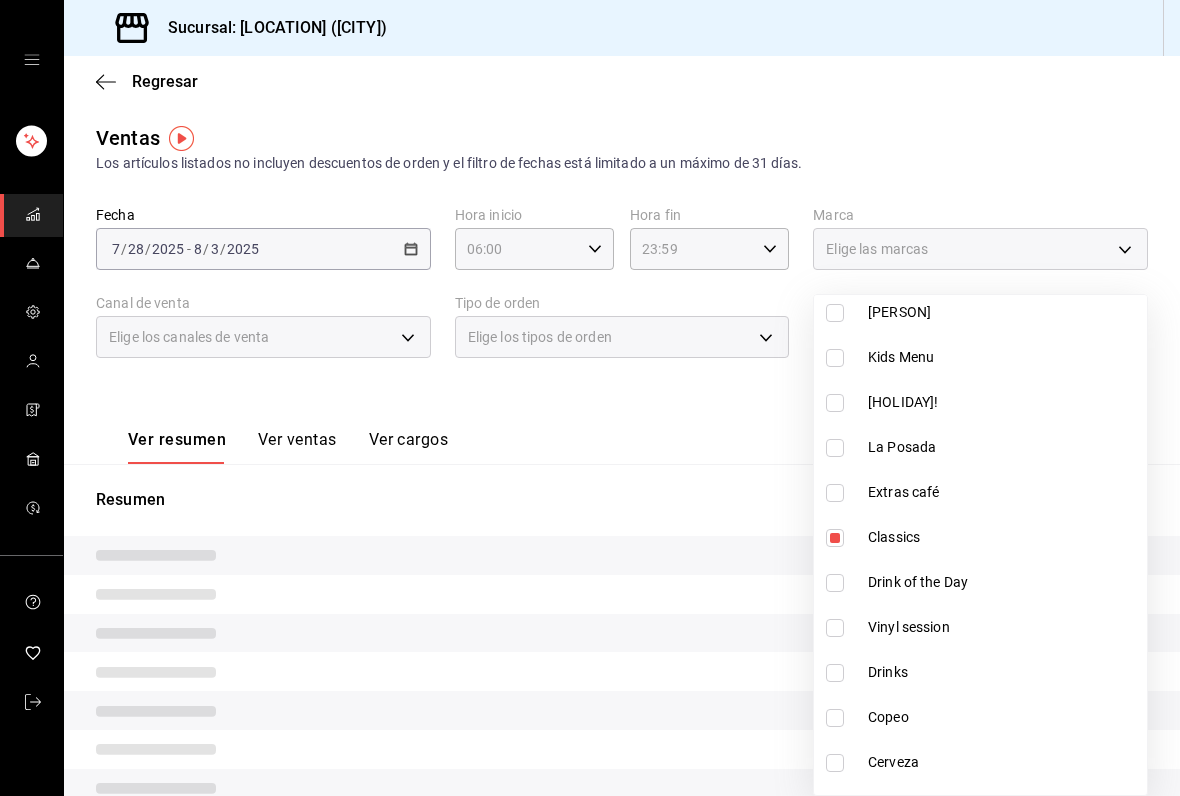 click at bounding box center [835, 583] 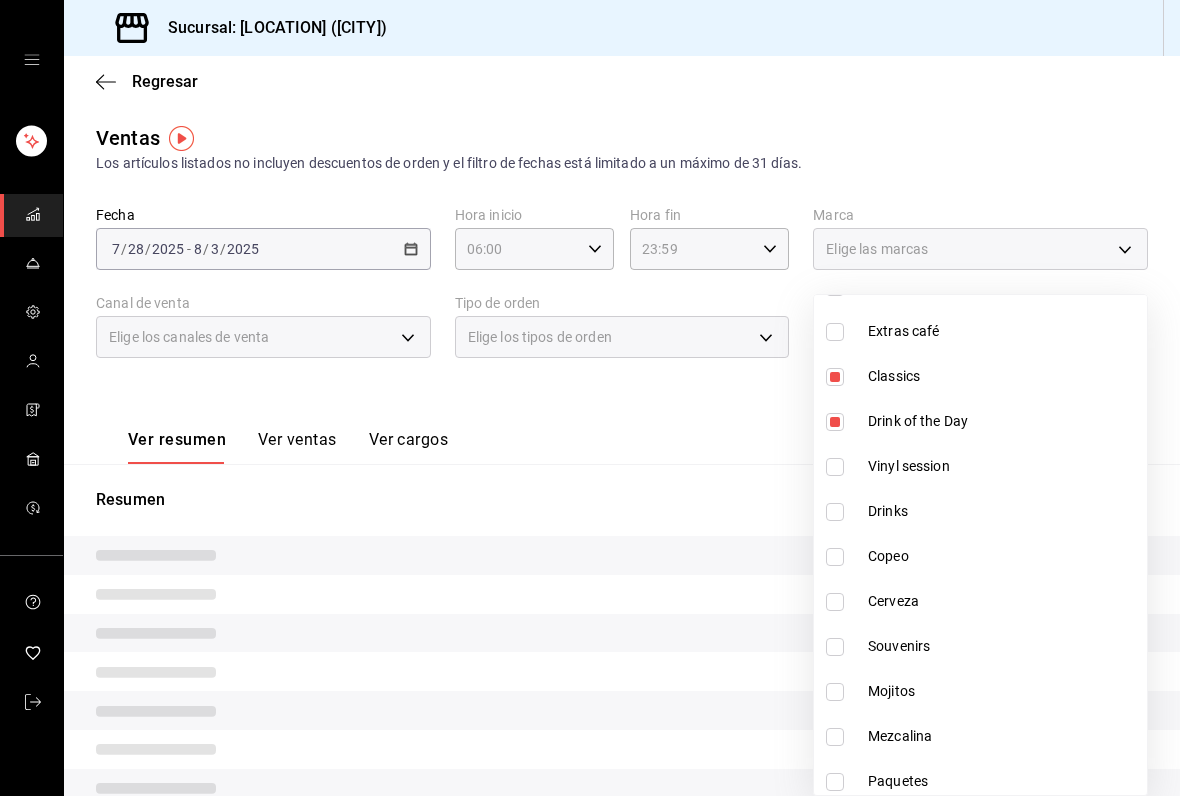 scroll, scrollTop: 654, scrollLeft: 0, axis: vertical 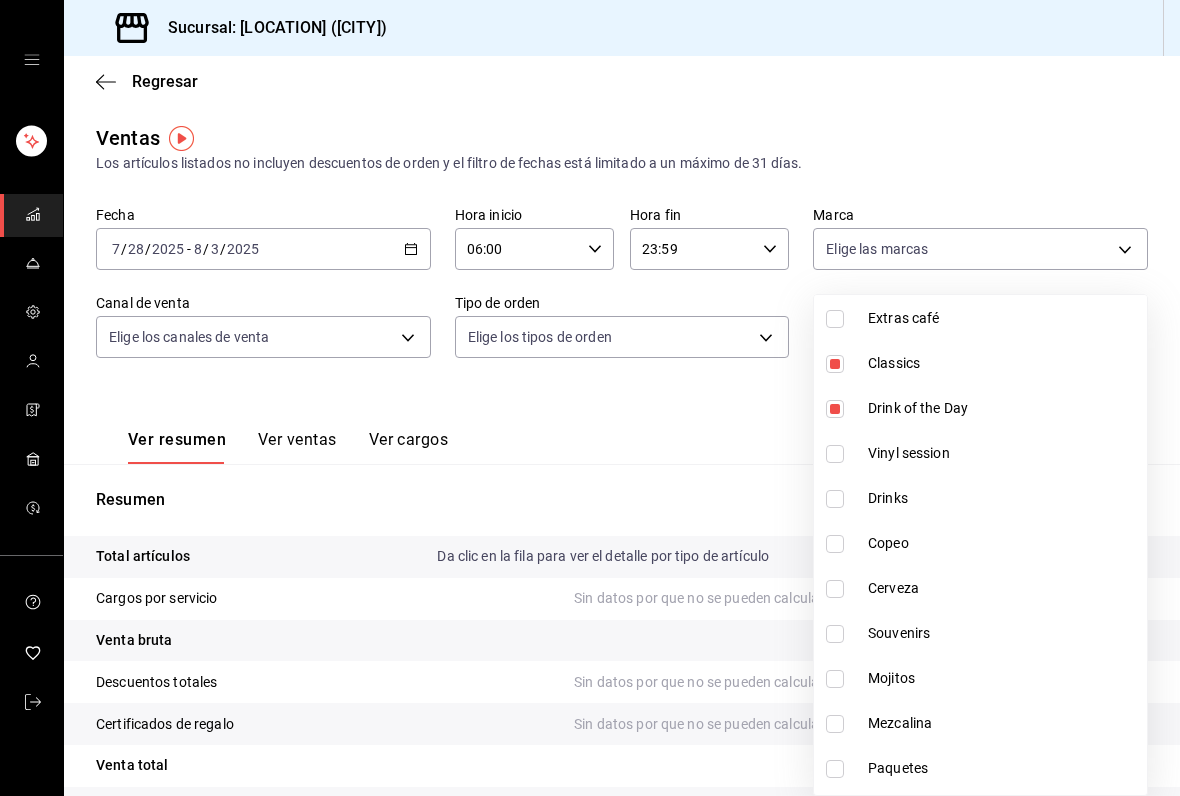 click at bounding box center [835, 499] 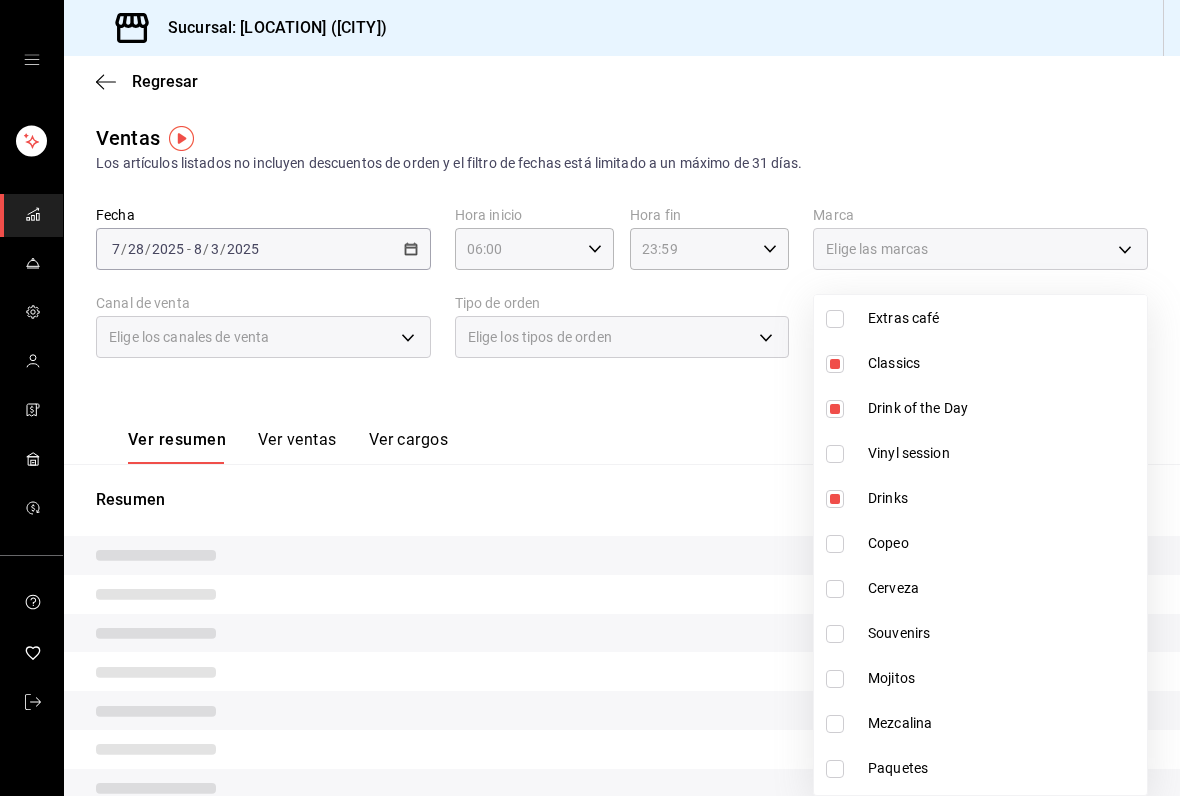 click at bounding box center [835, 544] 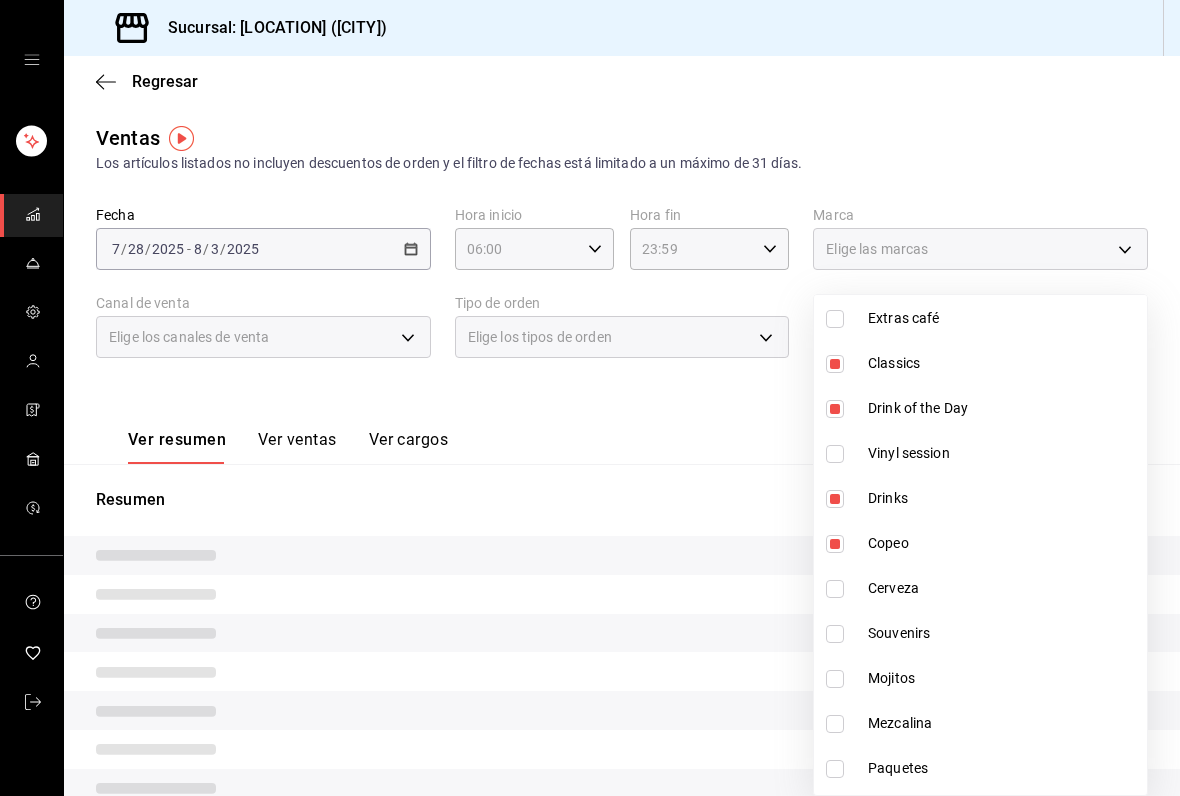 click at bounding box center (835, 589) 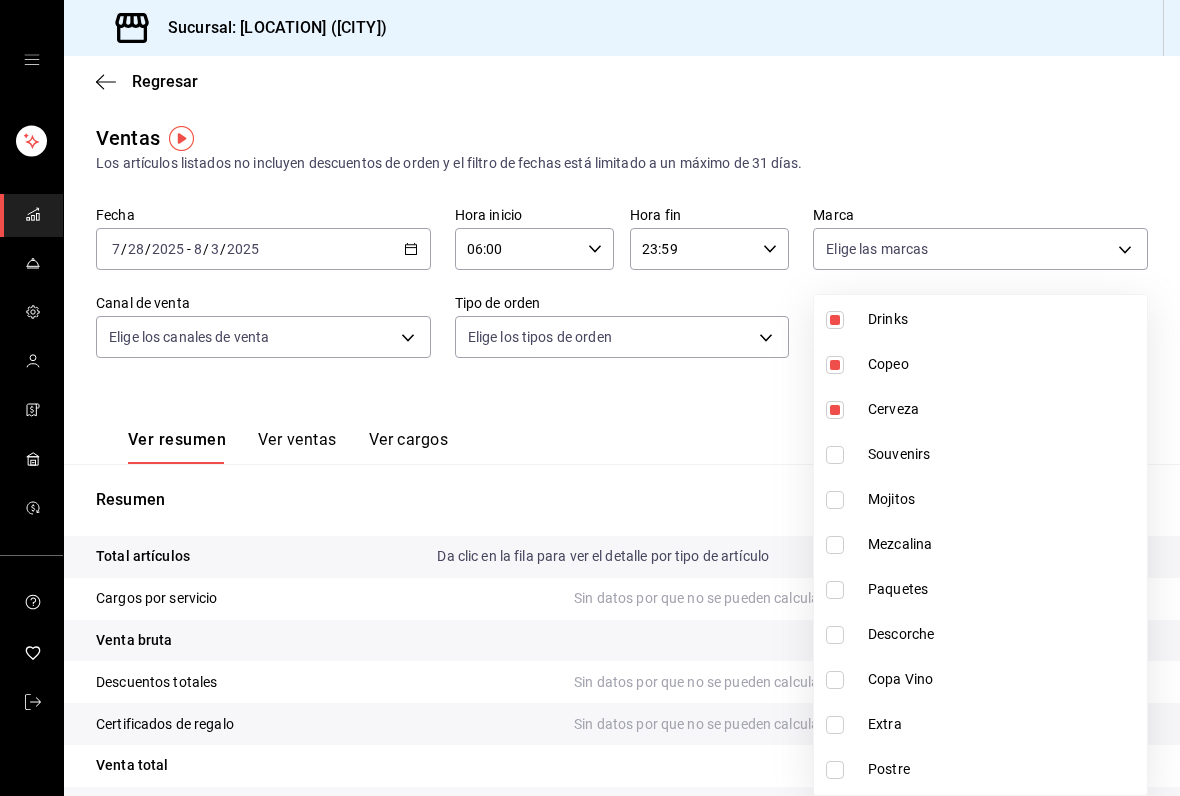 scroll, scrollTop: 834, scrollLeft: 0, axis: vertical 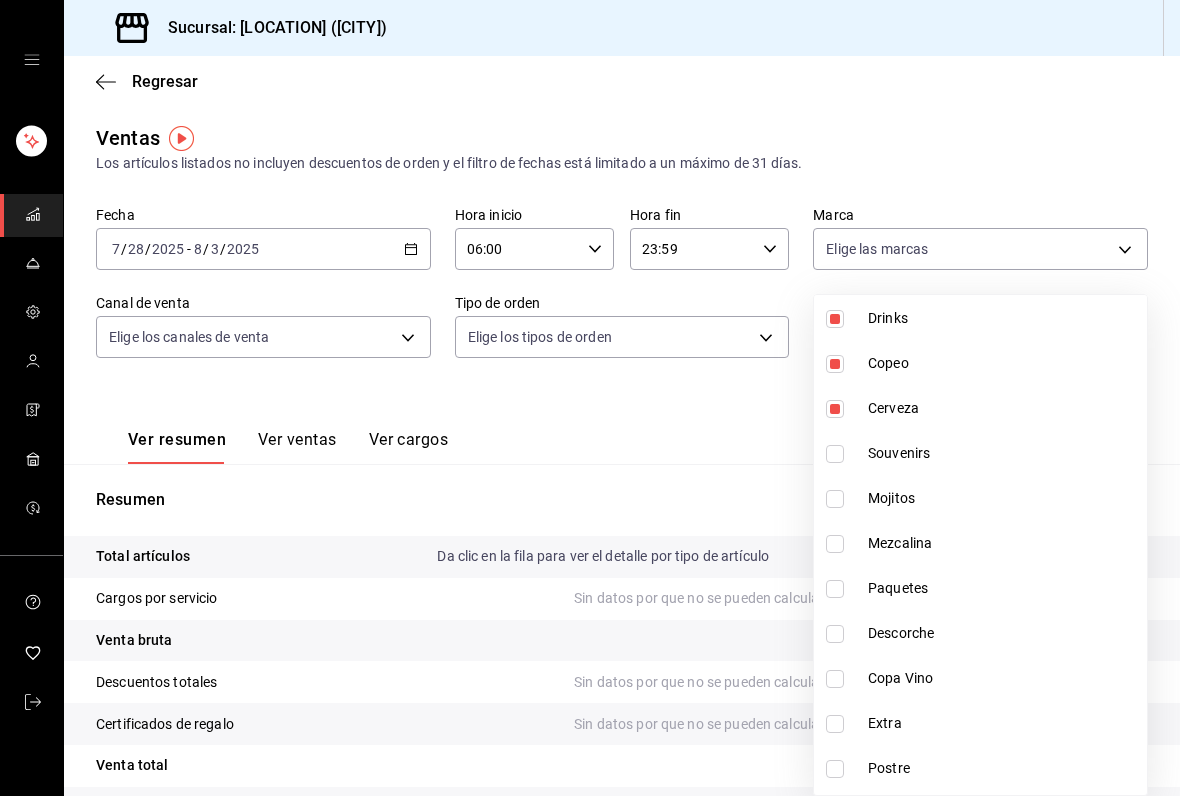 click at bounding box center (835, 499) 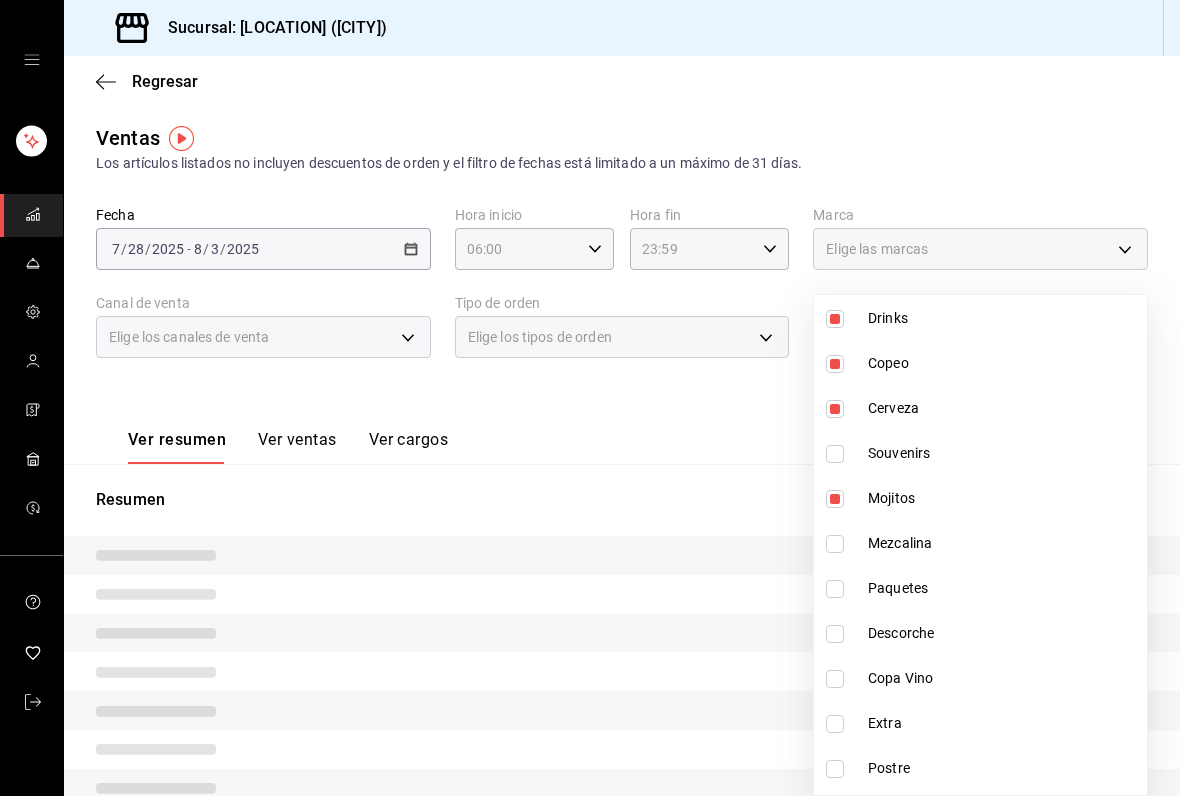 click at bounding box center [835, 544] 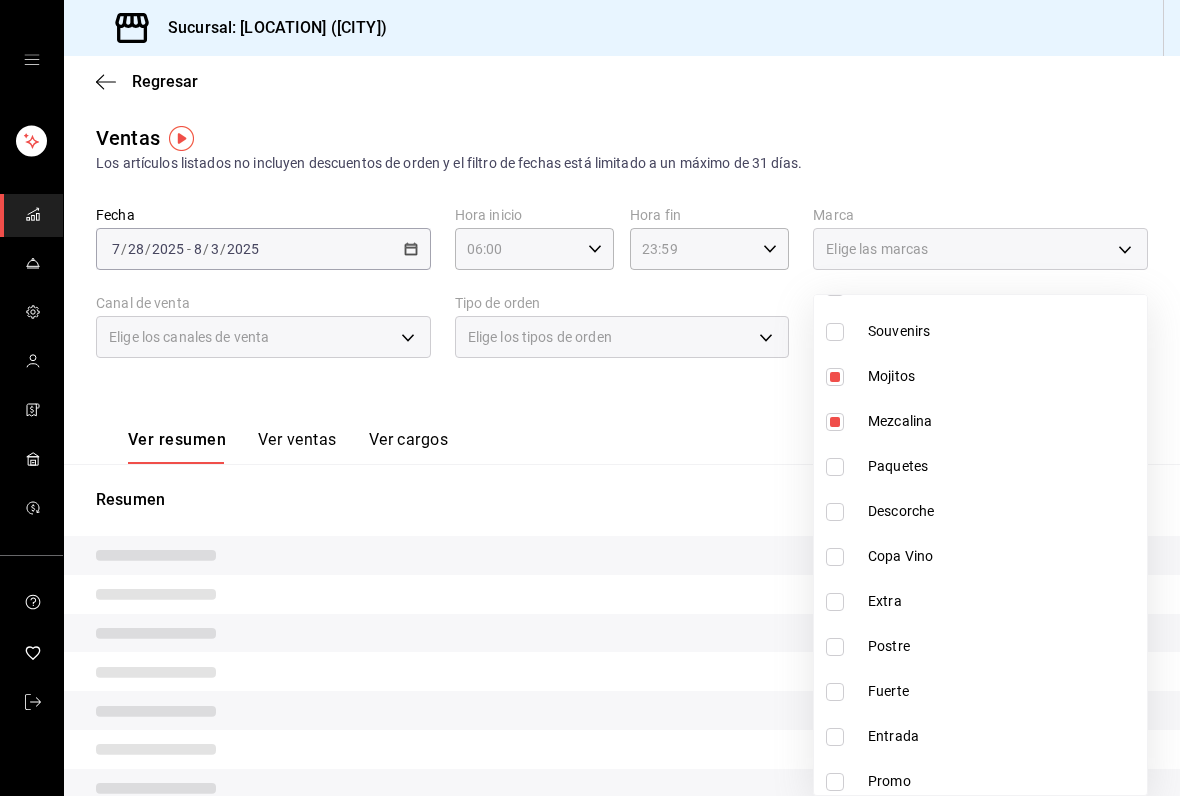 scroll, scrollTop: 980, scrollLeft: 0, axis: vertical 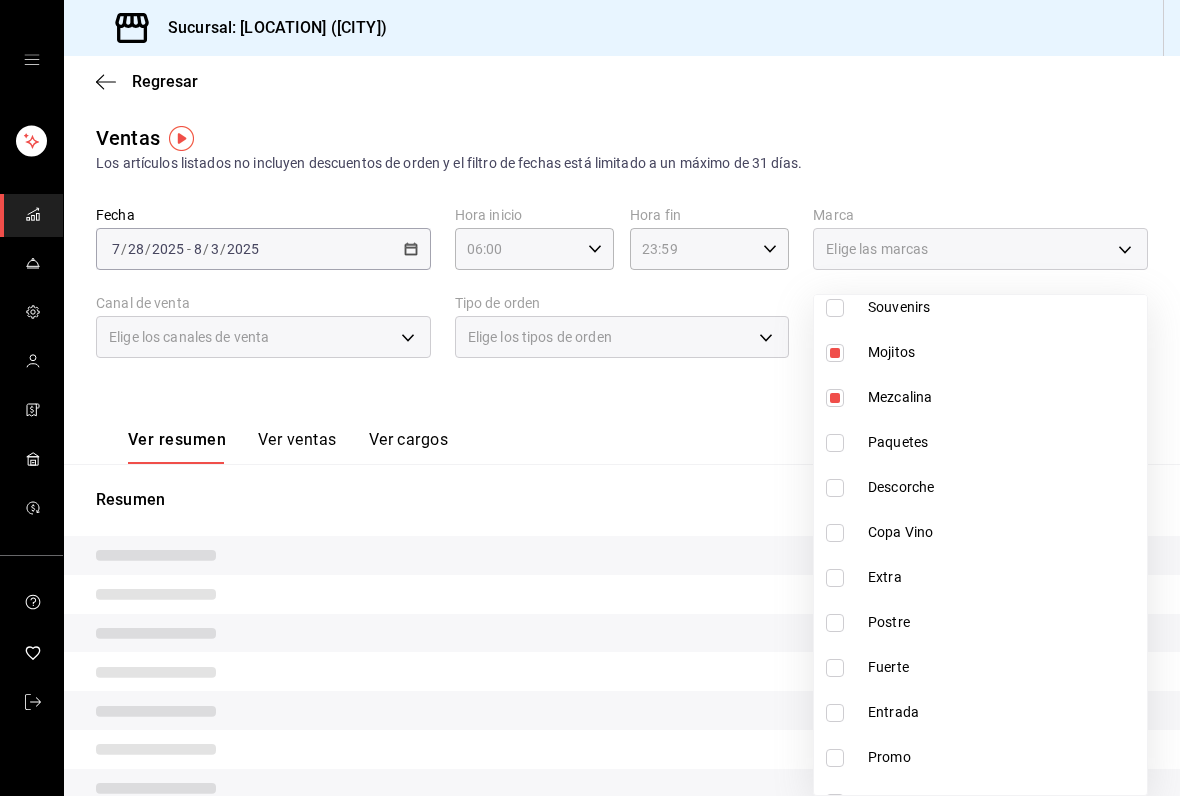 click at bounding box center (835, 488) 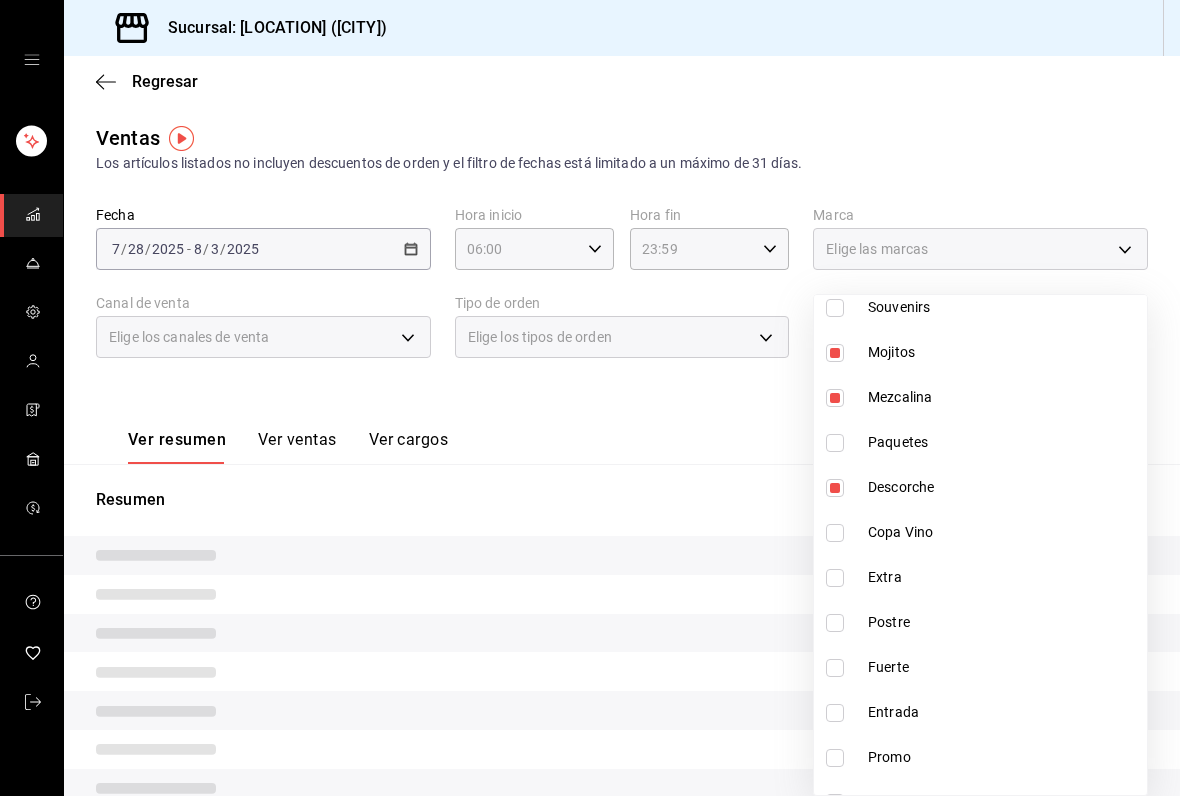 click at bounding box center [835, 533] 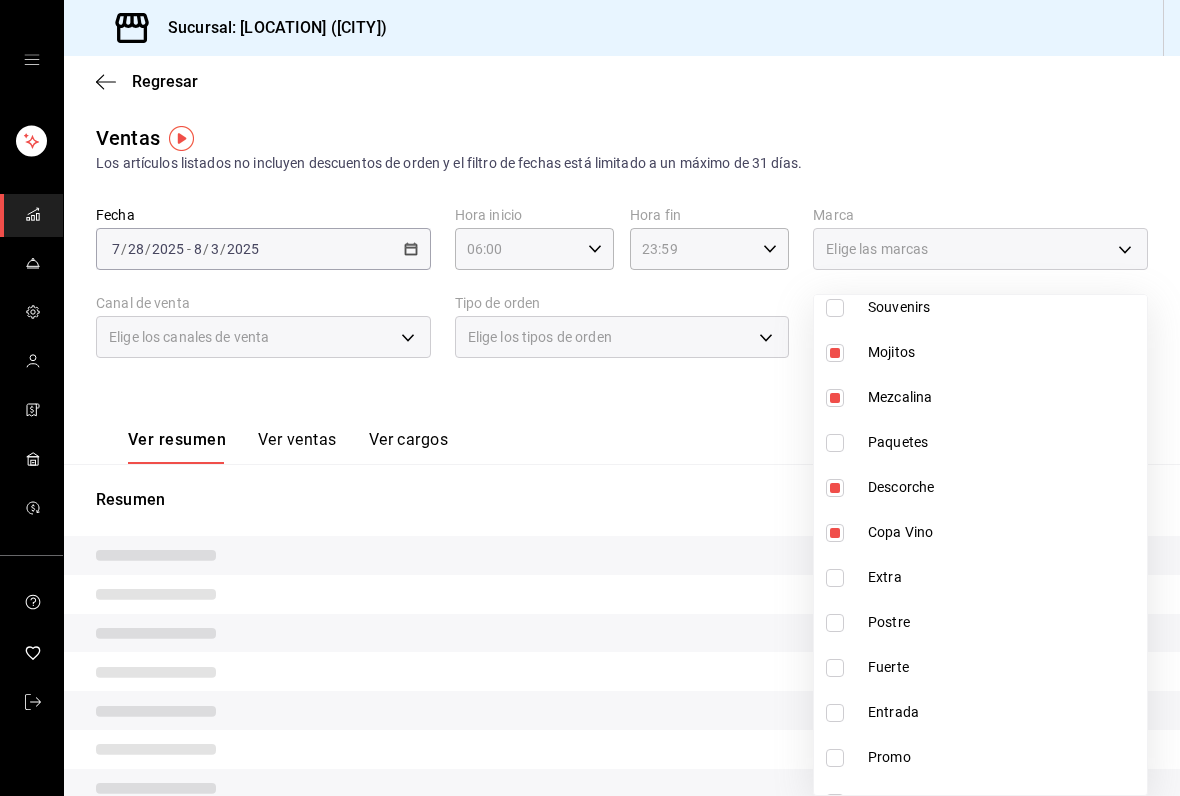 type on "e65adfe3-6edf-49da-9ff2-4a5c2b9037c7,6c266711-1b73-45f9-ab17-8bbb73223f02,fc703365-8094-4384-888e-b096d74d151a,c5d012cc-1171-48fe-b2bb-0587cc07c71a,57f3561d-cd25-48f8-871c-73aff5859eaa,3ba926d5-1a06-4802-a8e7-f4bd68d013e5,6d673b9c-4847-4502-ad61-38c180e1b697,ff4a3015-6930-48bd-8c9e-65f6b8061545,bd450f25-58fa-4cc4-bf34-7bcb8e354d66" 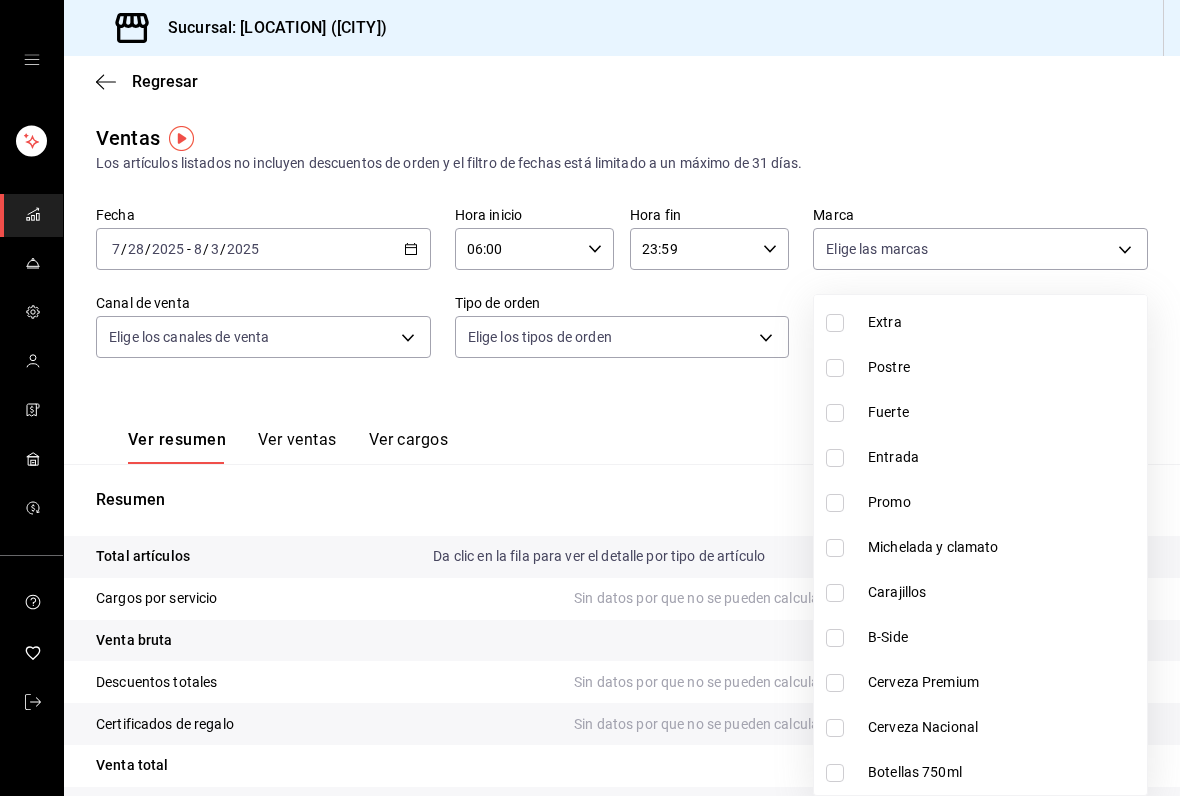 scroll, scrollTop: 1239, scrollLeft: 0, axis: vertical 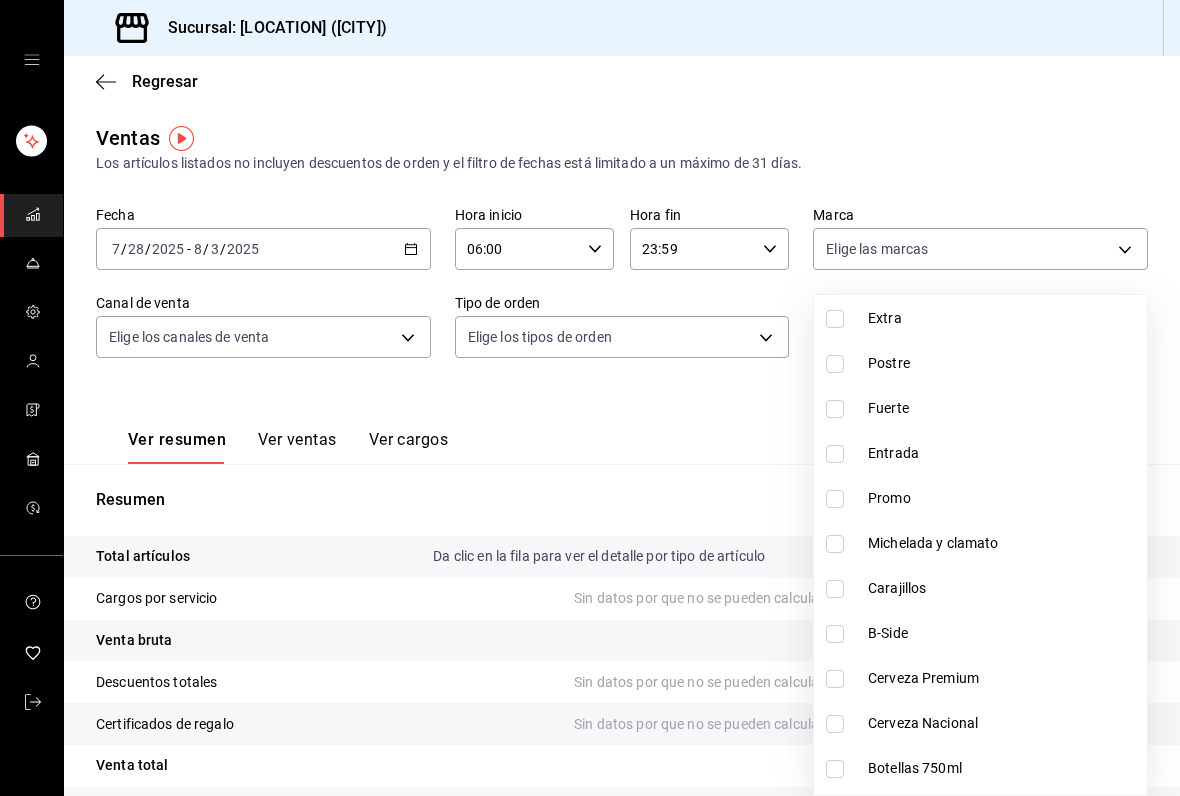 click at bounding box center [835, 589] 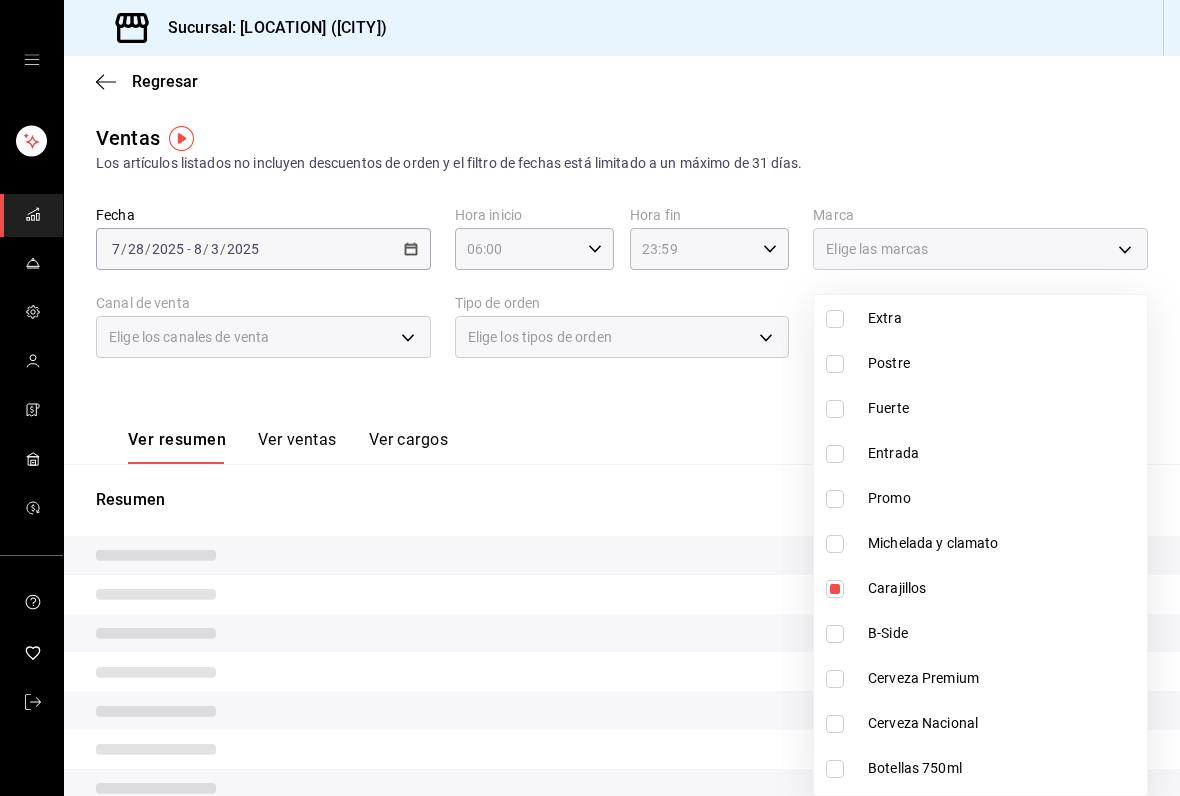 click at bounding box center (835, 634) 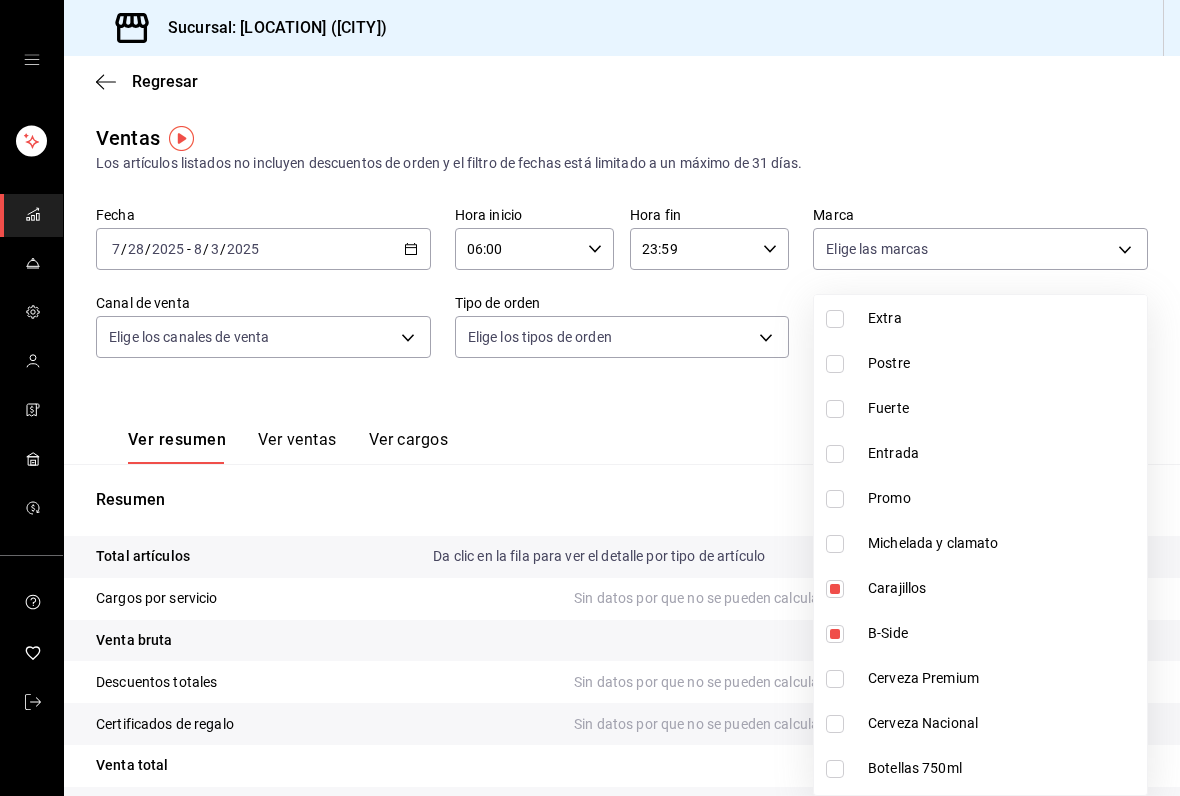 click at bounding box center [839, 679] 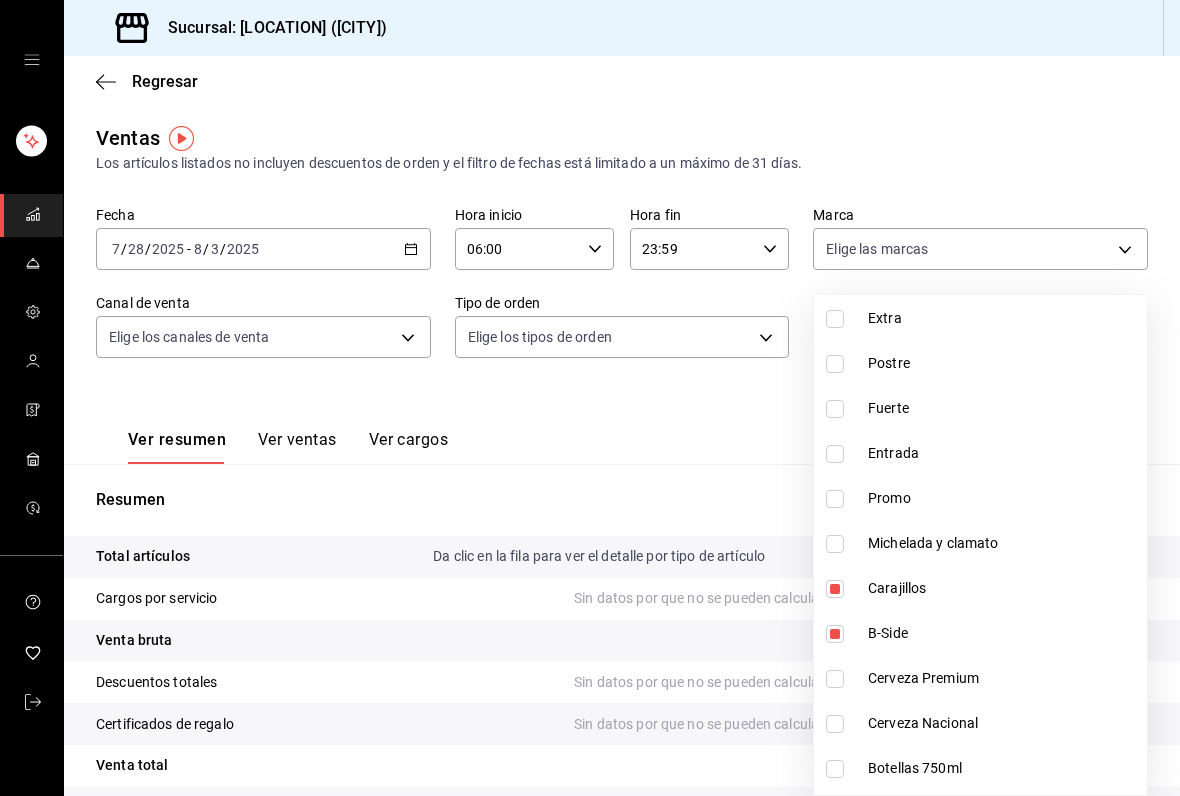 checkbox on "false" 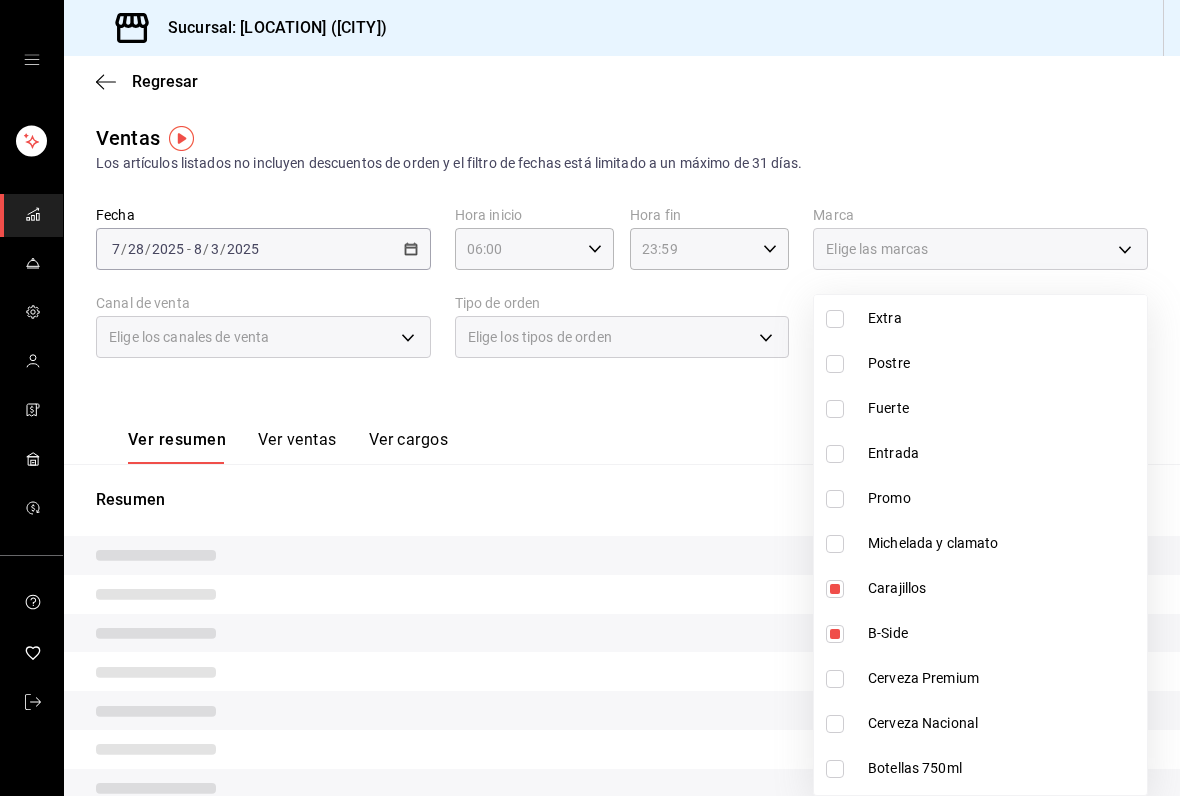 click at bounding box center [835, 724] 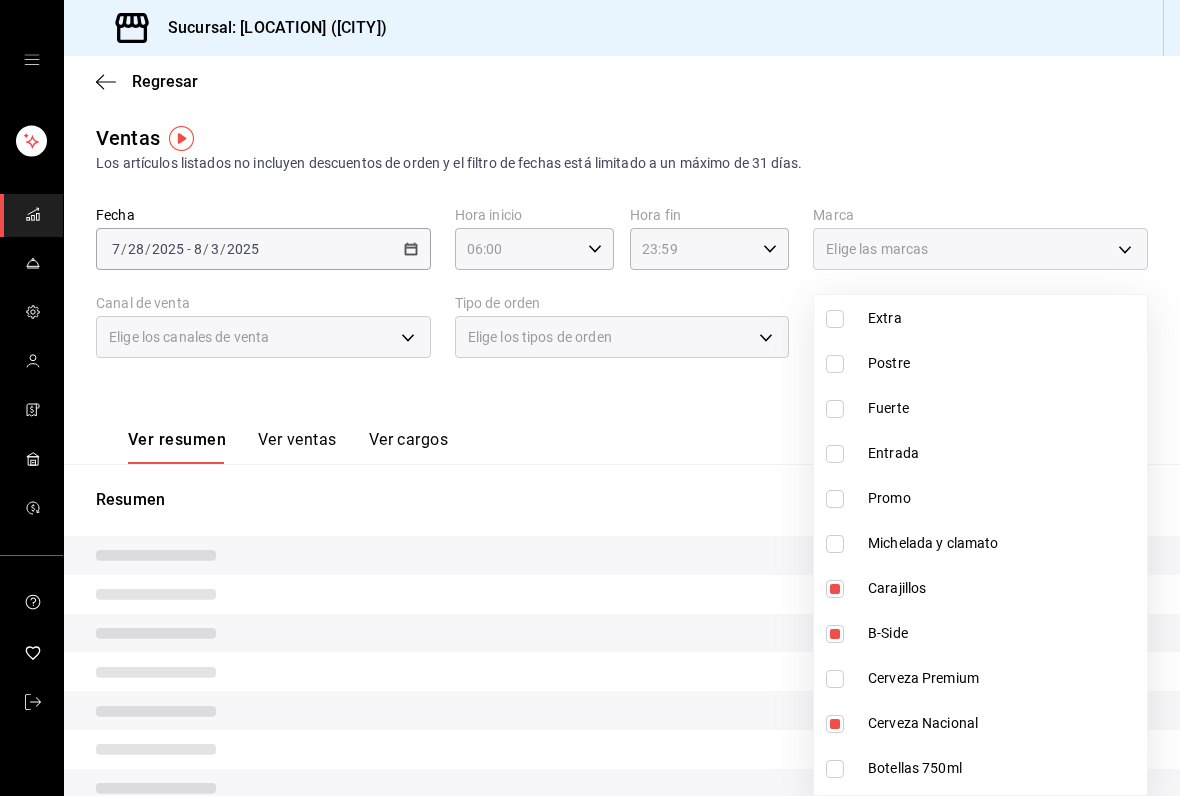 click on "Cerveza Premium" at bounding box center (980, 678) 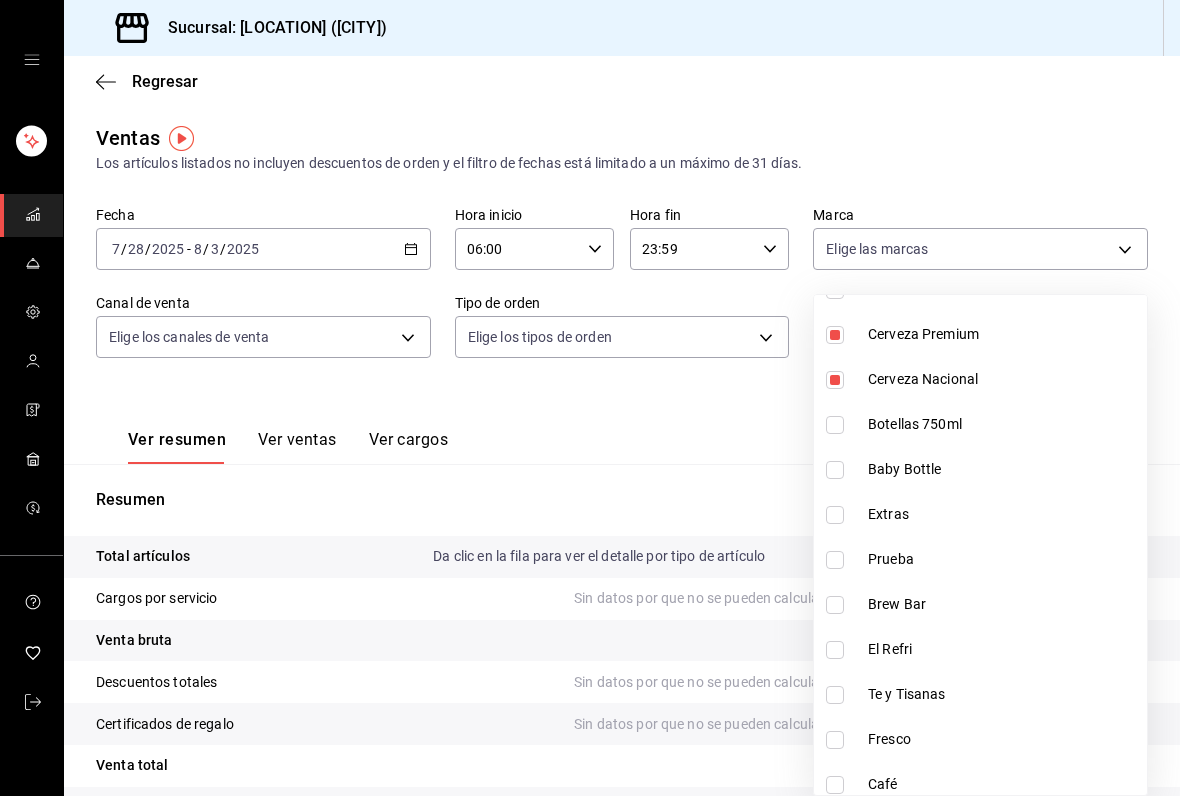 scroll, scrollTop: 1567, scrollLeft: 0, axis: vertical 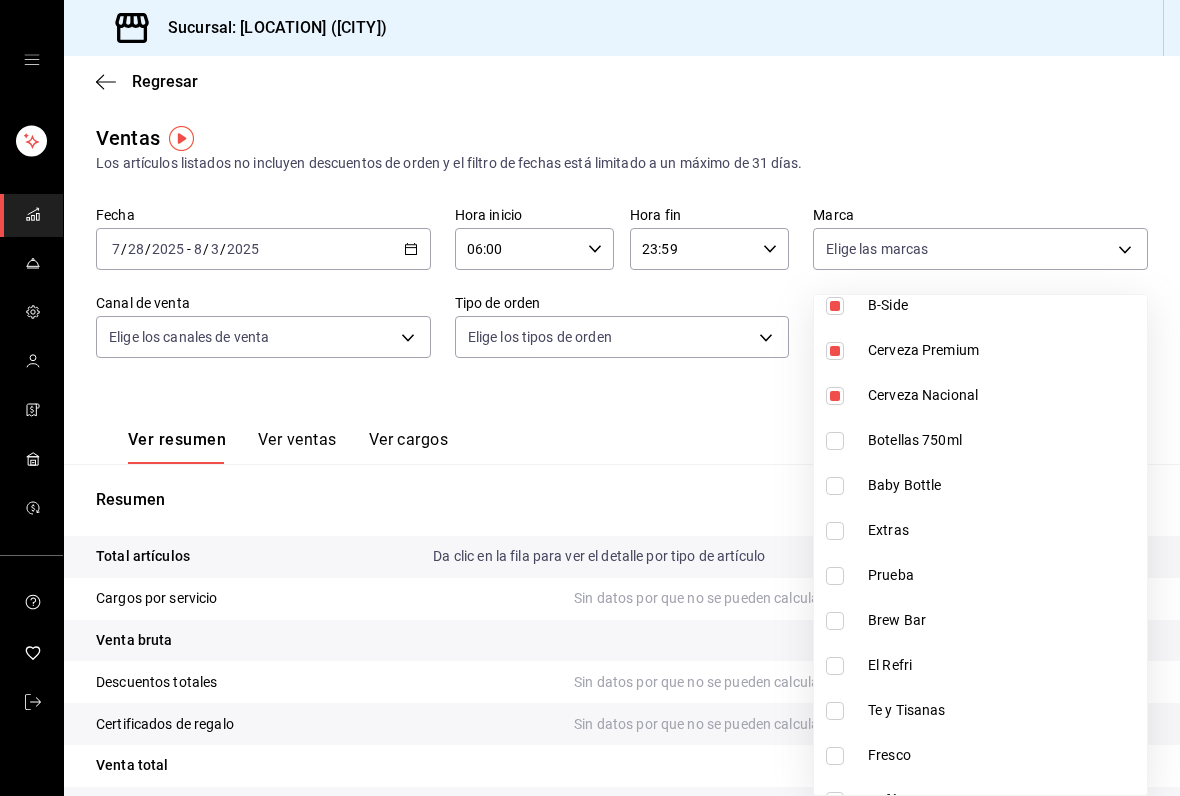 click at bounding box center [835, 441] 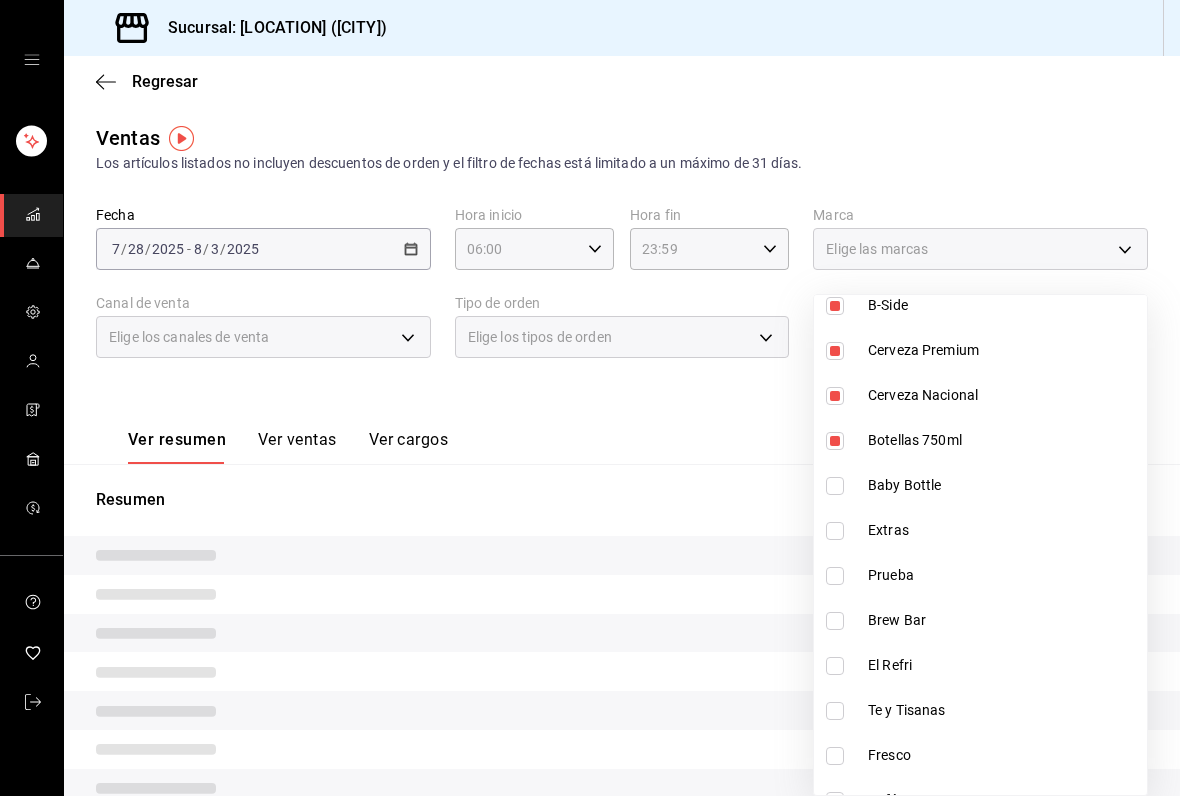 click at bounding box center (835, 486) 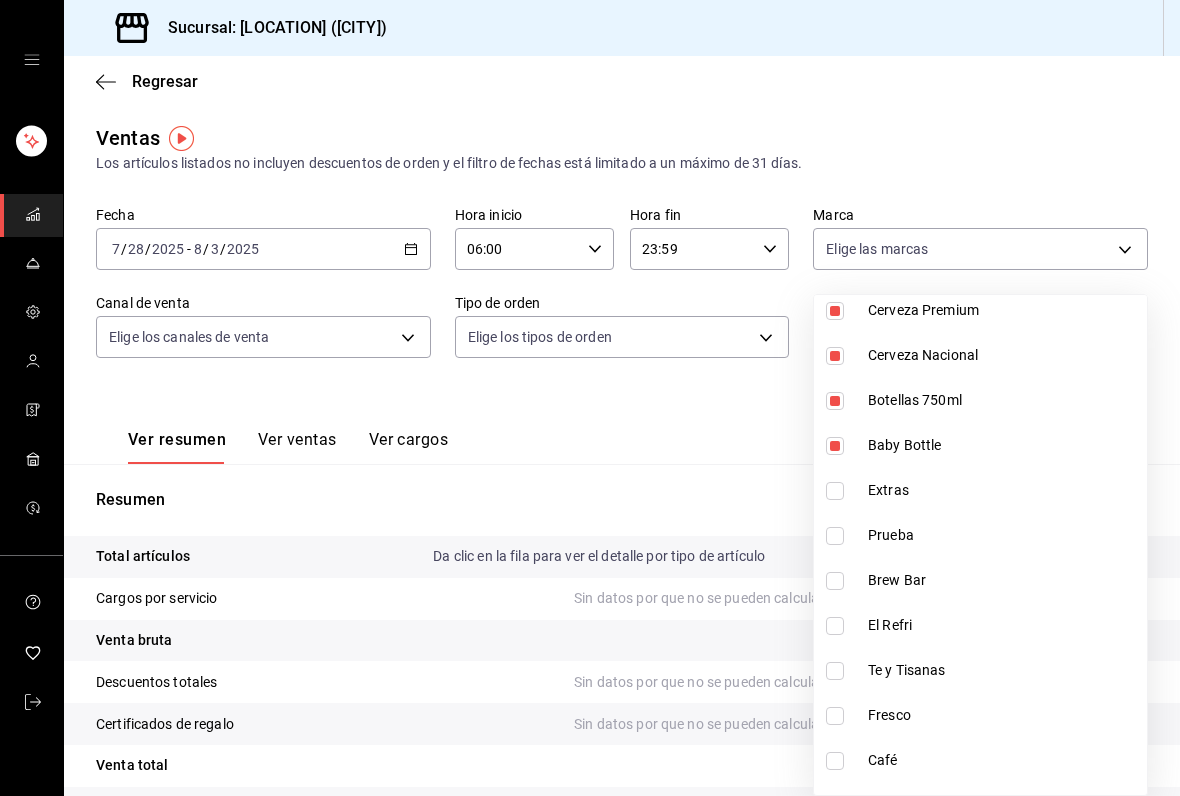 scroll, scrollTop: 1606, scrollLeft: 0, axis: vertical 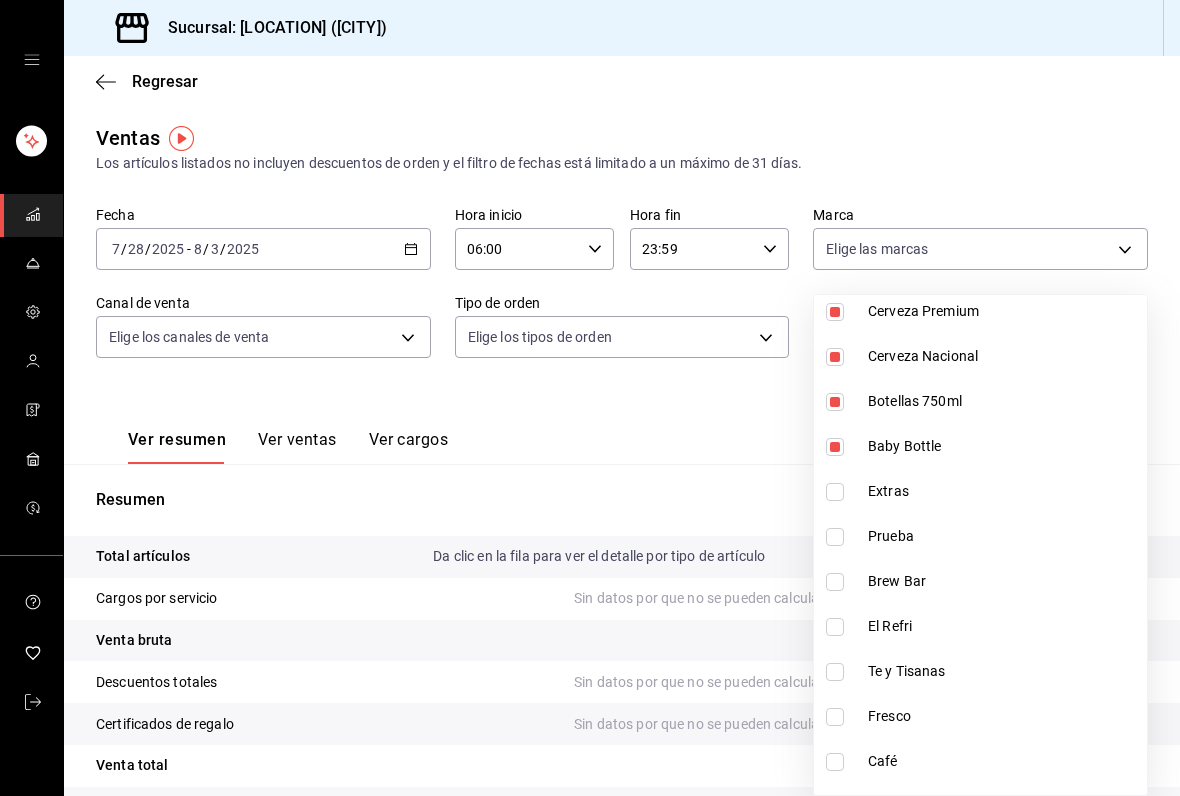 click at bounding box center [590, 398] 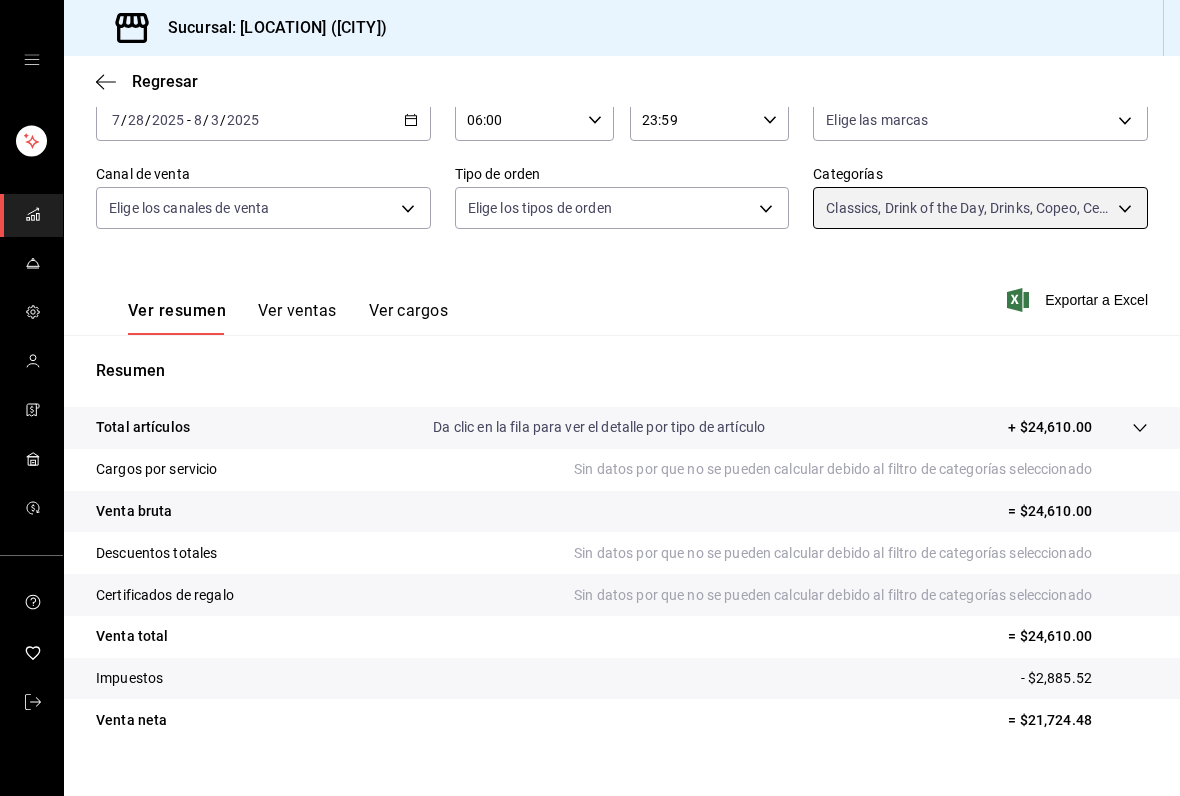 scroll, scrollTop: 125, scrollLeft: 0, axis: vertical 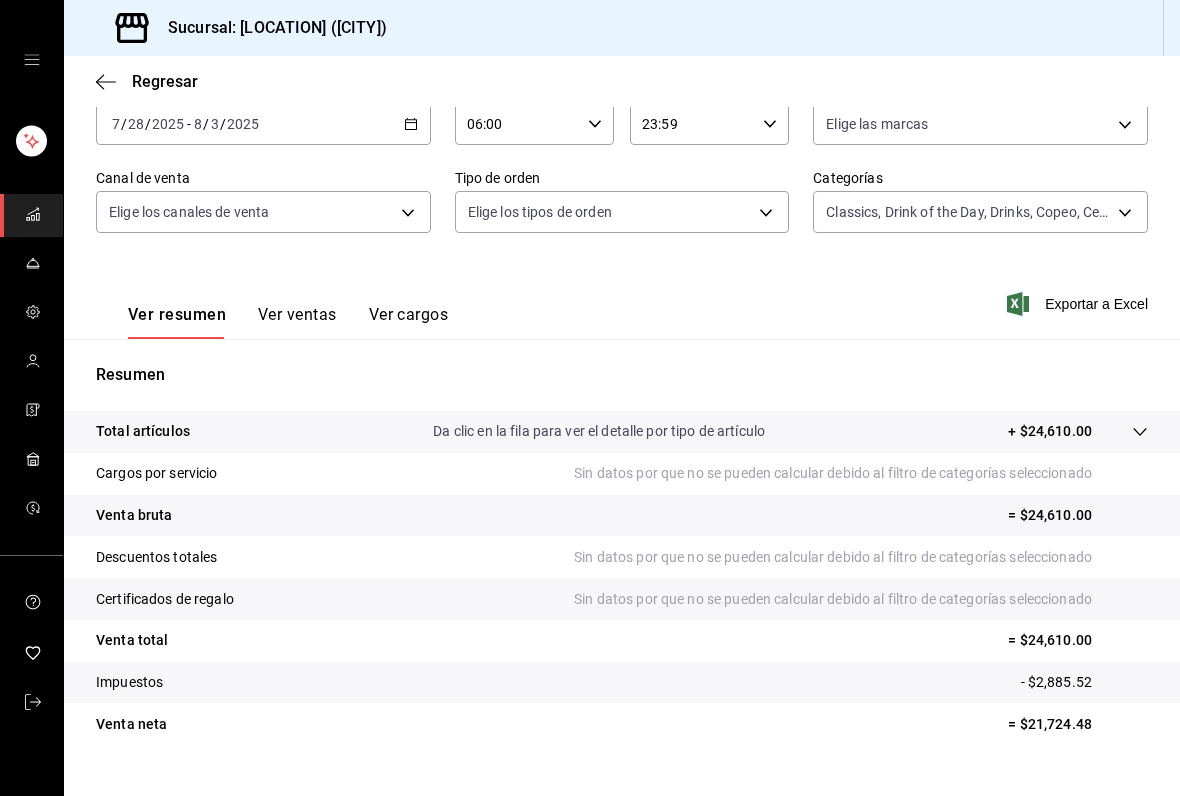click on "Sucursal: [PERSON] ([CITY]) Regresar Ventas Los artículos listados no incluyen descuentos de orden y el filtro de fechas está limitado a un máximo de 31 días. Fecha [DATE] [MONTH] / [DAY] / [YEAR] - [DATE] [MONTH] / [DAY] / [YEAR] Hora inicio [TIME] Hora inicio Hora fin [TIME] Hora fin Marca Elige las marcas Canal de venta Elige los canales de venta Tipo de orden Elige los tipos de orden Categorías Classics, Drink of the Day, Drinks, Copeo, Cerveza, Mojitos, Mezcalina, Descorche, Copa Vino, Carajillos, B-Side, Cerveza Premium, Cerveza Nacional, Botellas 750ml, Baby Bottle Ver resumen Ver ventas Ver cargos Exportar a Excel Resumen Total artículos Da clic en la fila para ver el detalle por tipo de artículo + $24,610.00 Cargos por servicio Sin datos por que no se pueden calcular debido al filtro de categorías seleccionado Venta bruta = $24,610.00 Descuentos totales Sin datos por que no se pueden calcular debido al filtro de categorías seleccionado Certificados de regalo Venta total = $24,610.00 Impuestos - $2,885.52" at bounding box center (590, 398) 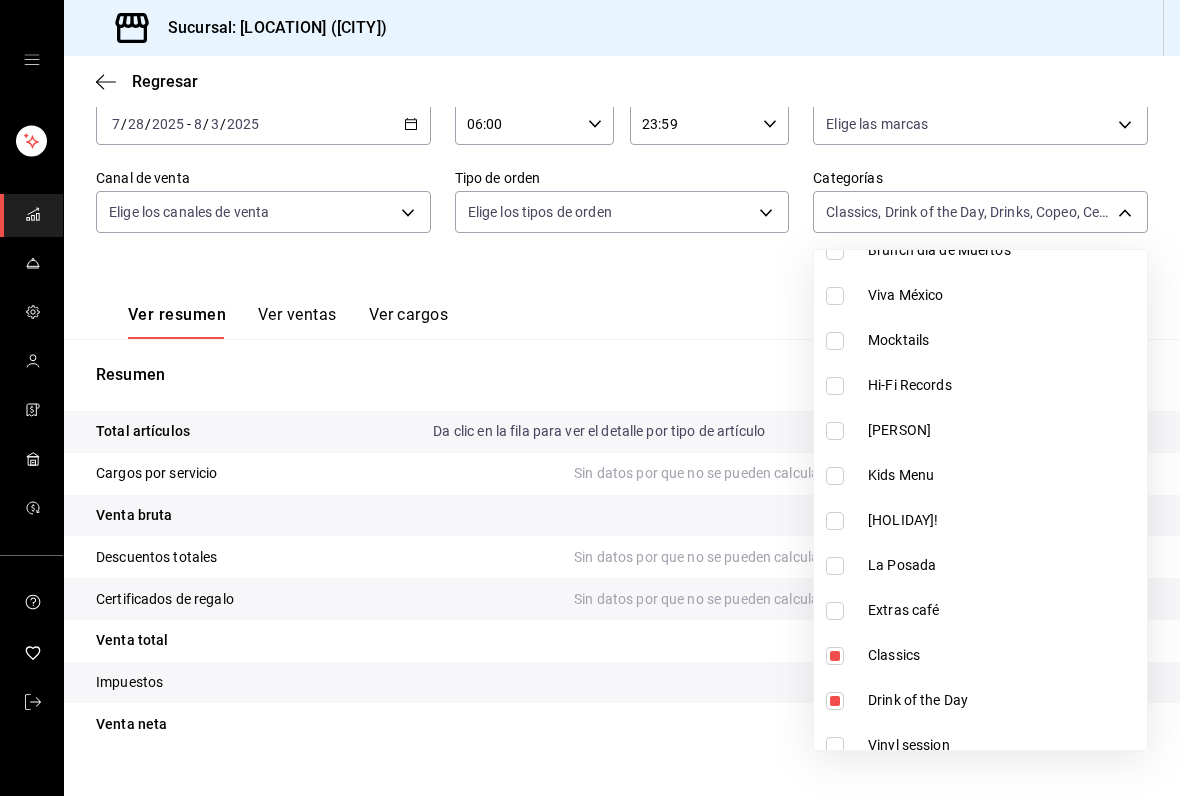 scroll, scrollTop: 364, scrollLeft: 0, axis: vertical 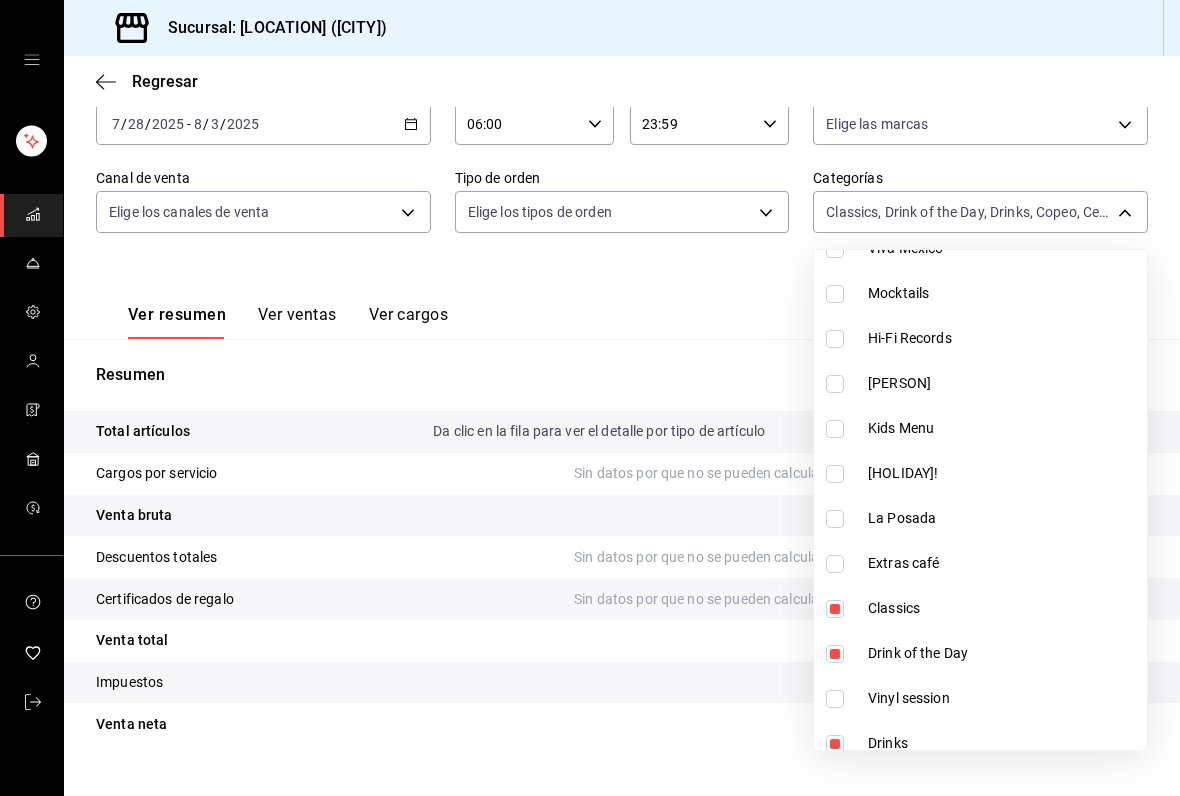 click at bounding box center [835, 609] 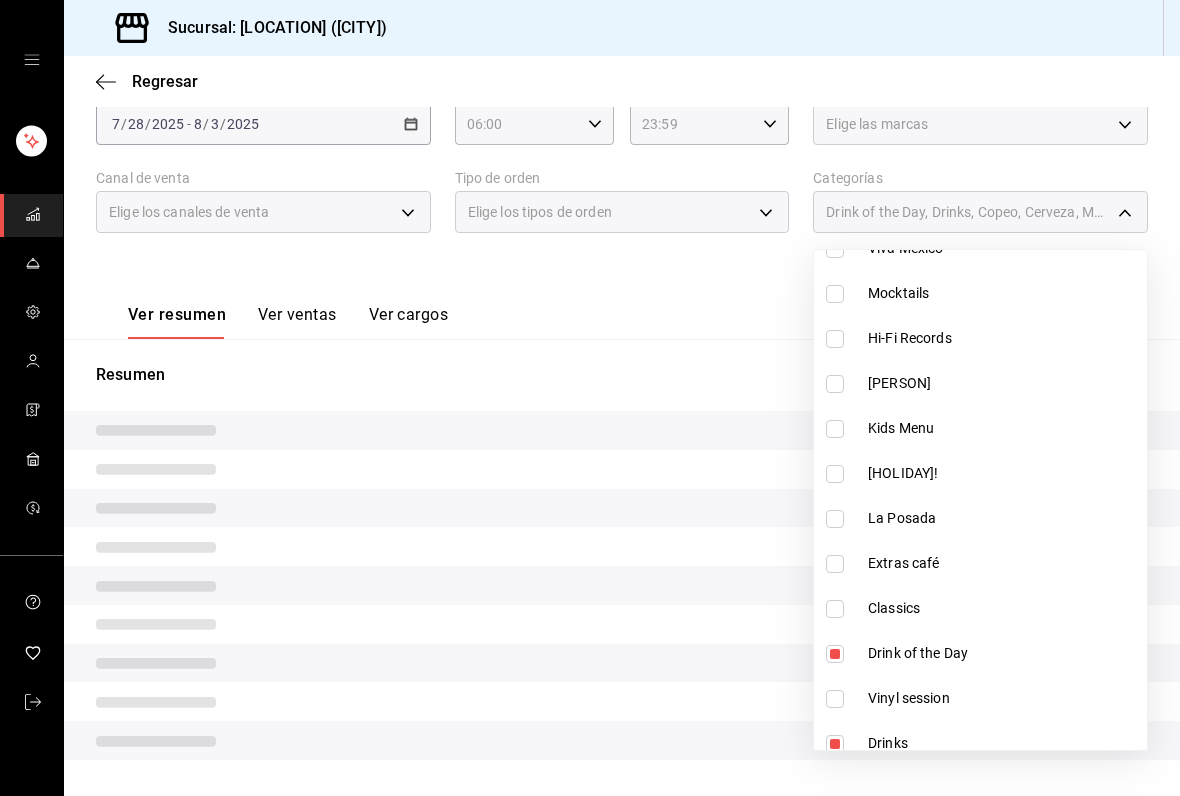 click on "Drink of the Day" at bounding box center [980, 653] 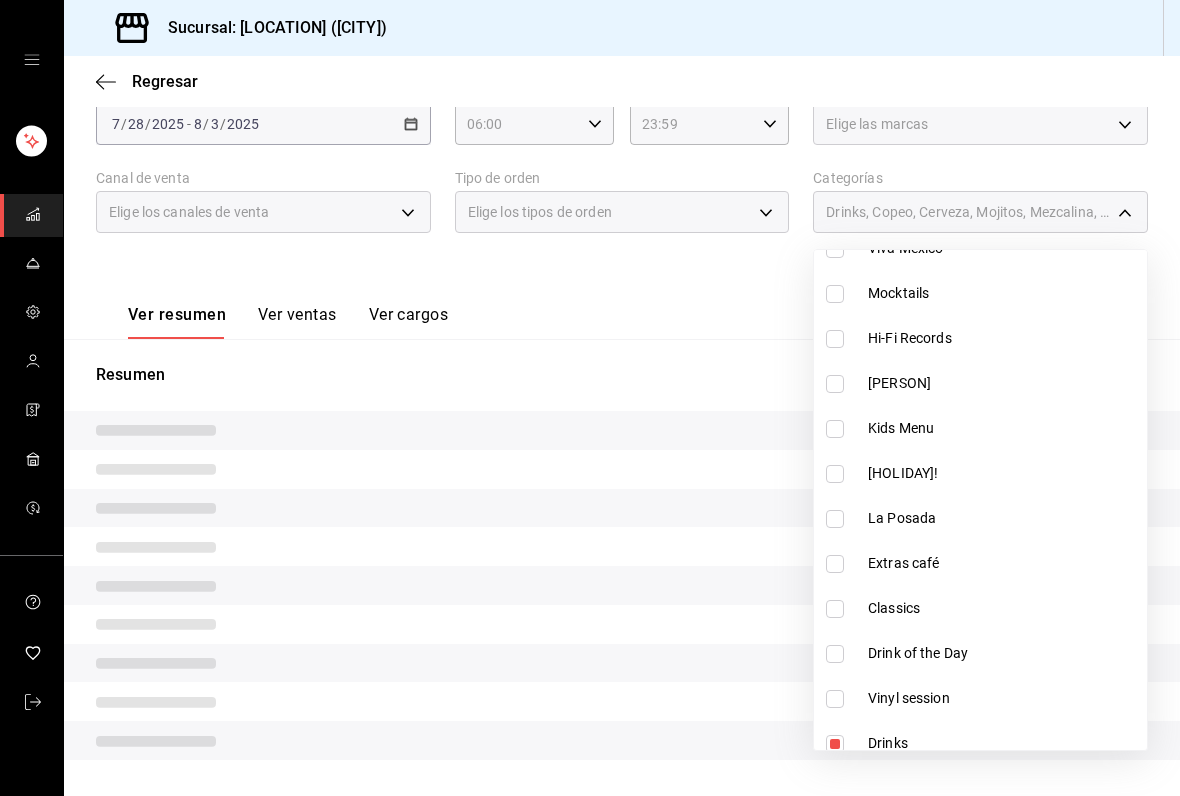 type on "fc703365-8094-4384-888e-b096d74d151a,c5d012cc-1171-48fe-b2bb-0587cc07c71a,57f3561d-cd25-48f8-871c-73aff5859eaa,3ba926d5-1a06-4802-a8e7-f4bd68d013e5,6d673b9c-4847-4502-ad61-38c180e1b697,ff4a3015-6930-48bd-8c9e-65f6b8061545,bd450f25-58fa-4cc4-bf34-7bcb8e354d66,d69503c2-7005-4b32-be28-16375c31329d,55f15d54-ff81-4ccb-9601-3820fad2752c,953f31f7-b364-40c3-977d-a4dd4c56c3ab,aeca5b93-2c12-4755-8308-6e2d7037e907,21cef404-3b71-4023-93f0-97a10a1faaef,fcc907a4-3157-4d62-a705-8c2e5c045228" 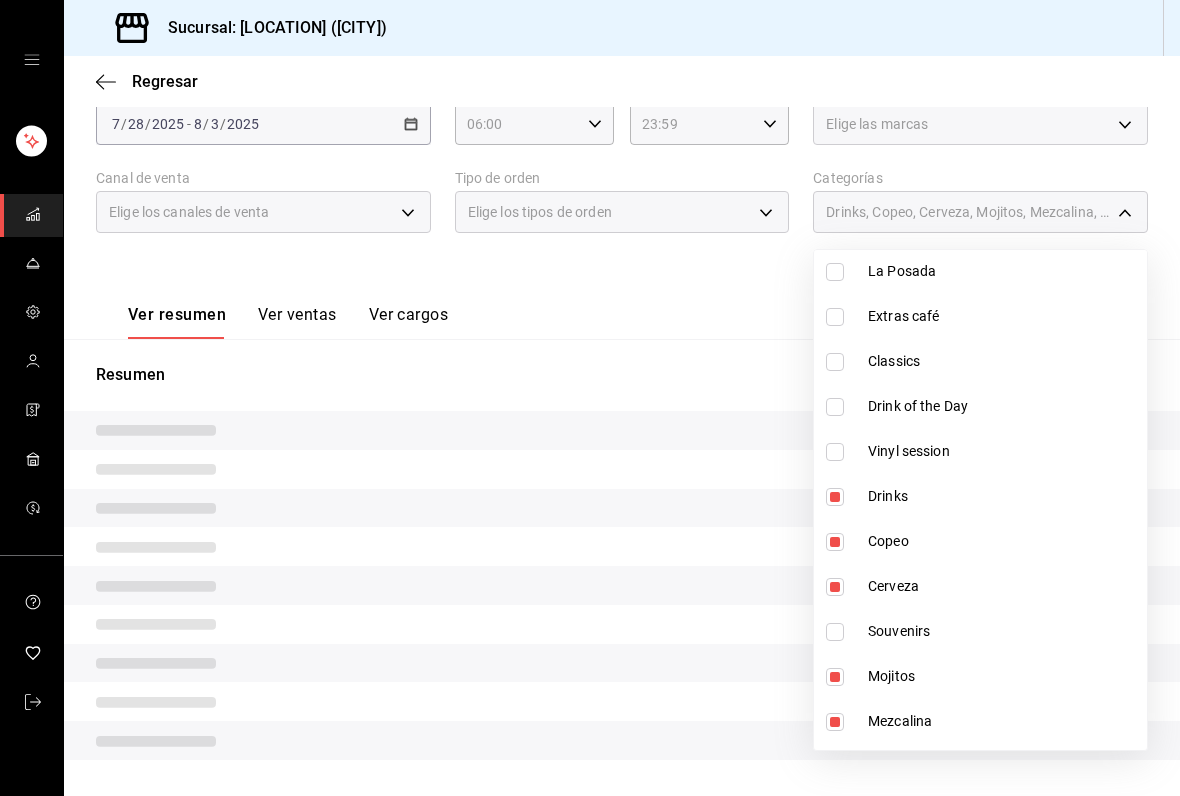 scroll, scrollTop: 705, scrollLeft: 0, axis: vertical 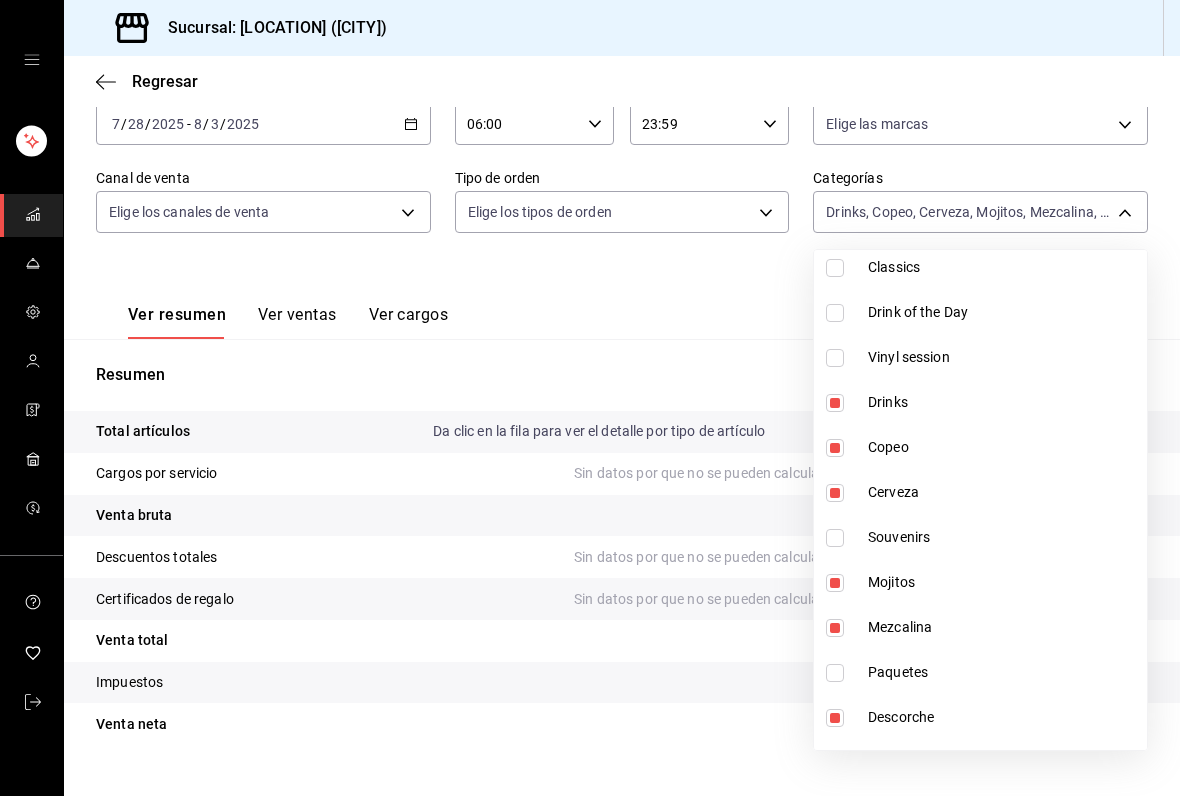 click on "Copeo" at bounding box center [1003, 447] 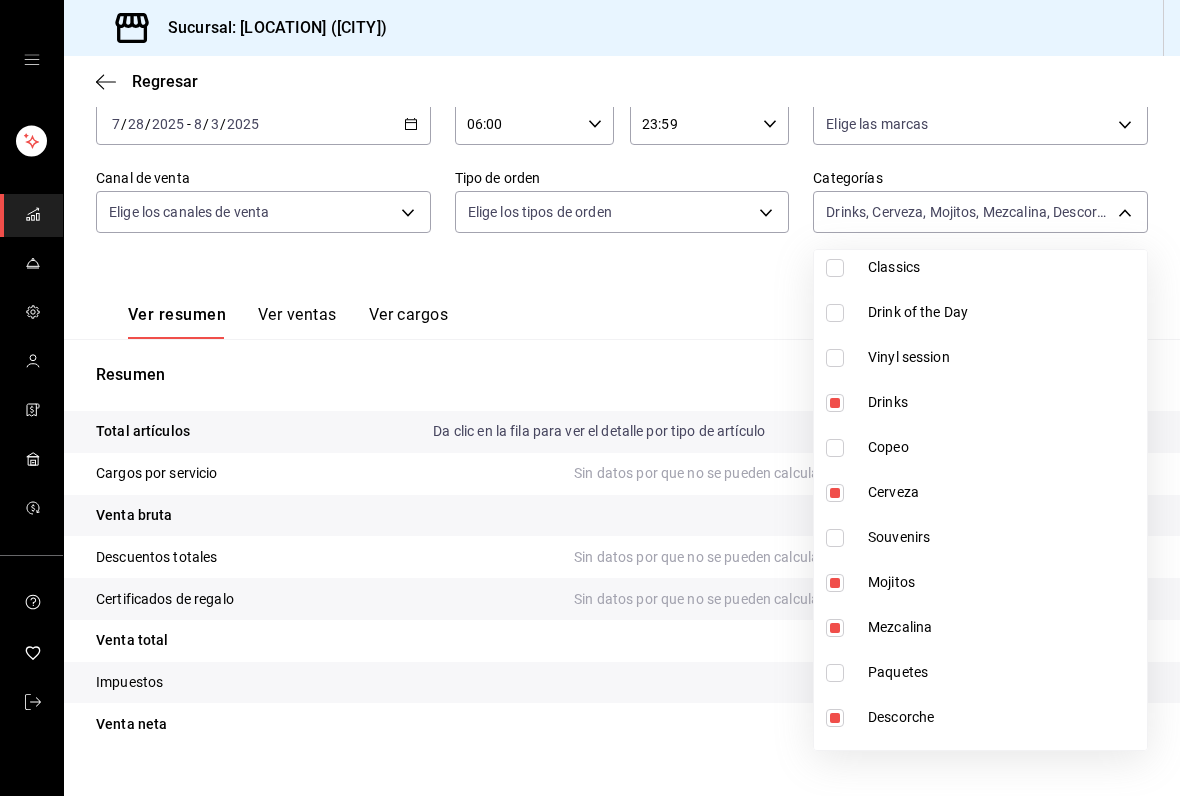 type on "fc703365-8094-4384-888e-b096d74d151a,57f3561d-cd25-48f8-871c-73aff5859eaa,3ba926d5-1a06-4802-a8e7-f4bd68d013e5,6d673b9c-4847-4502-ad61-38c180e1b697,ff4a3015-6930-48bd-8c9e-65f6b8061545,bd450f25-58fa-4cc4-bf34-7bcb8e354d66,d69503c2-7005-4b32-be28-16375c31329d,55f15d54-ff81-4ccb-9601-3820fad2752c,953f31f7-b364-40c3-977d-a4dd4c56c3ab,aeca5b93-2c12-4755-8308-6e2d7037e907,21cef404-3b71-4023-93f0-97a10a1faaef,fcc907a4-3157-4d62-a705-8c2e5c045228" 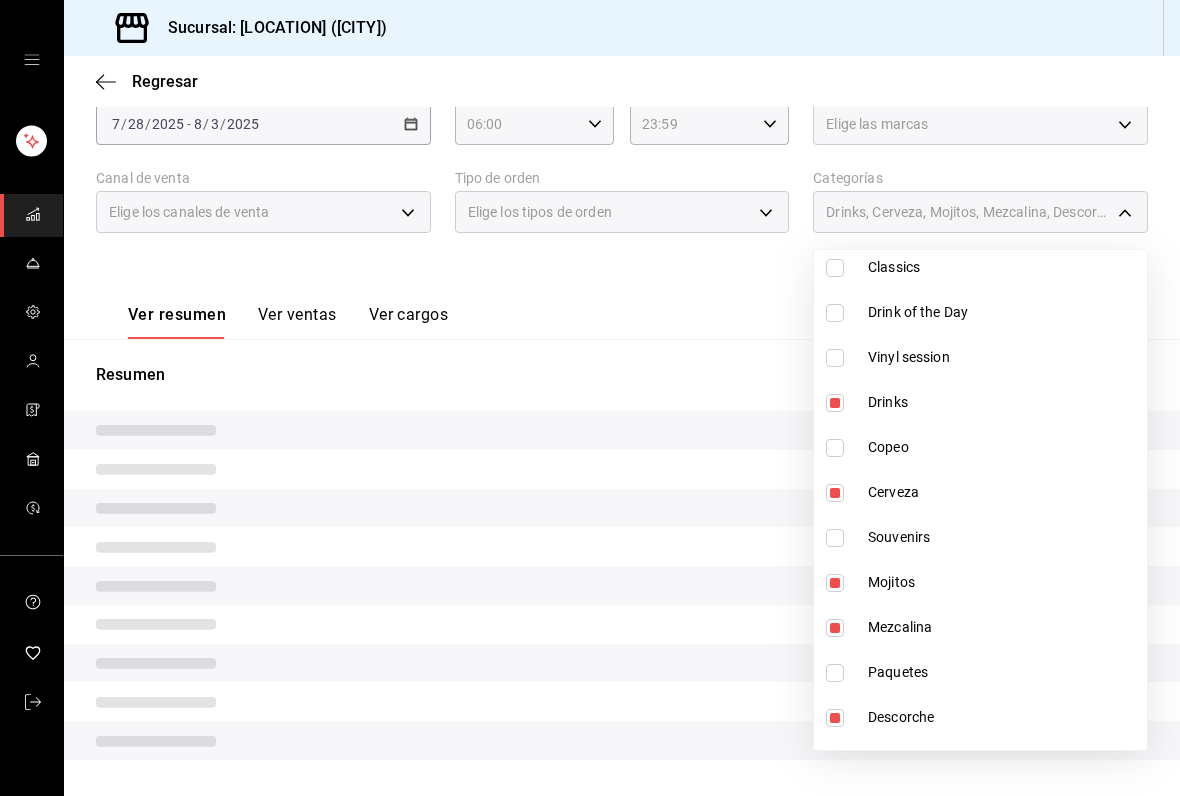 click on "Drinks" at bounding box center (980, 402) 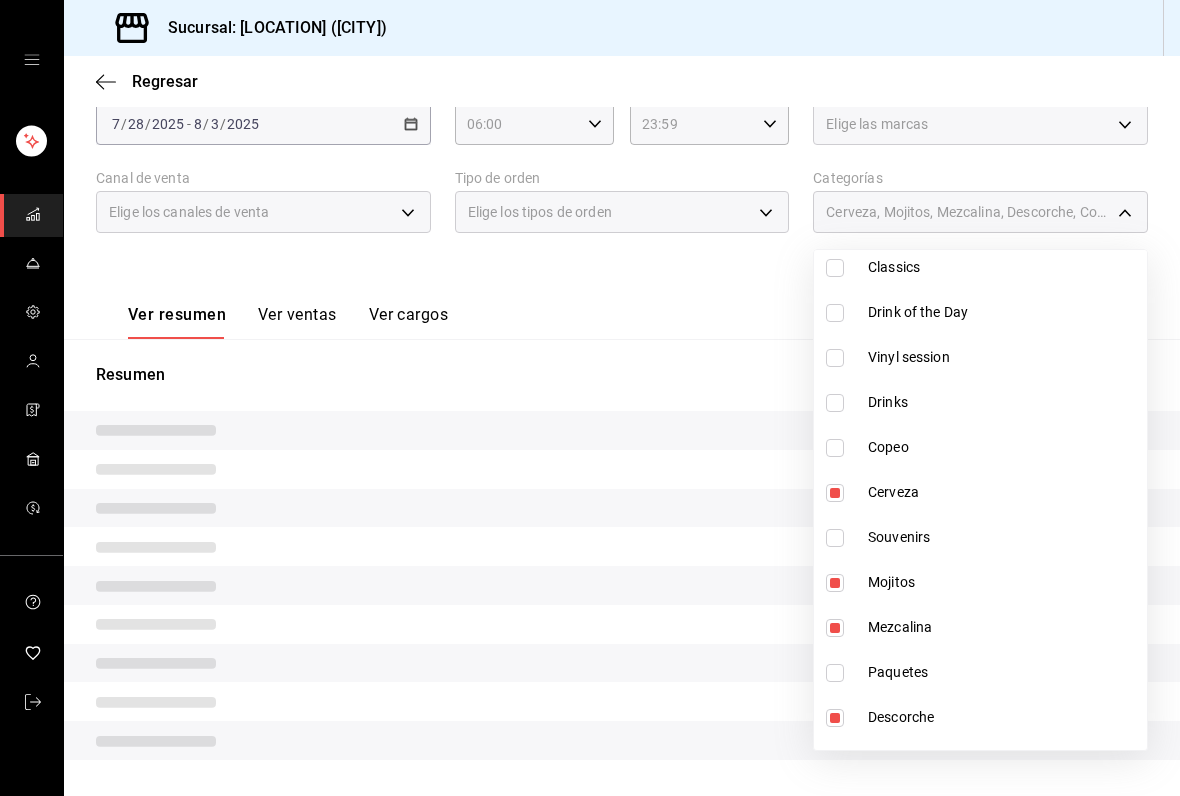 type on "57f3561d-cd25-48f8-871c-73aff5859eaa,3ba926d5-1a06-4802-a8e7-f4bd68d013e5,6d673b9c-4847-4502-ad61-38c180e1b697,ff4a3015-6930-48bd-8c9e-65f6b8061545,bd450f25-58fa-4cc4-bf34-7bcb8e354d66,d69503c2-7005-4b32-be28-16375c31329d,55f15d54-ff81-4ccb-9601-3820fad2752c,953f31f7-b364-40c3-977d-a4dd4c56c3ab,aeca5b93-2c12-4755-8308-6e2d7037e907,21cef404-3b71-4023-93f0-97a10a1faaef,fcc907a4-3157-4d62-a705-8c2e5c045228" 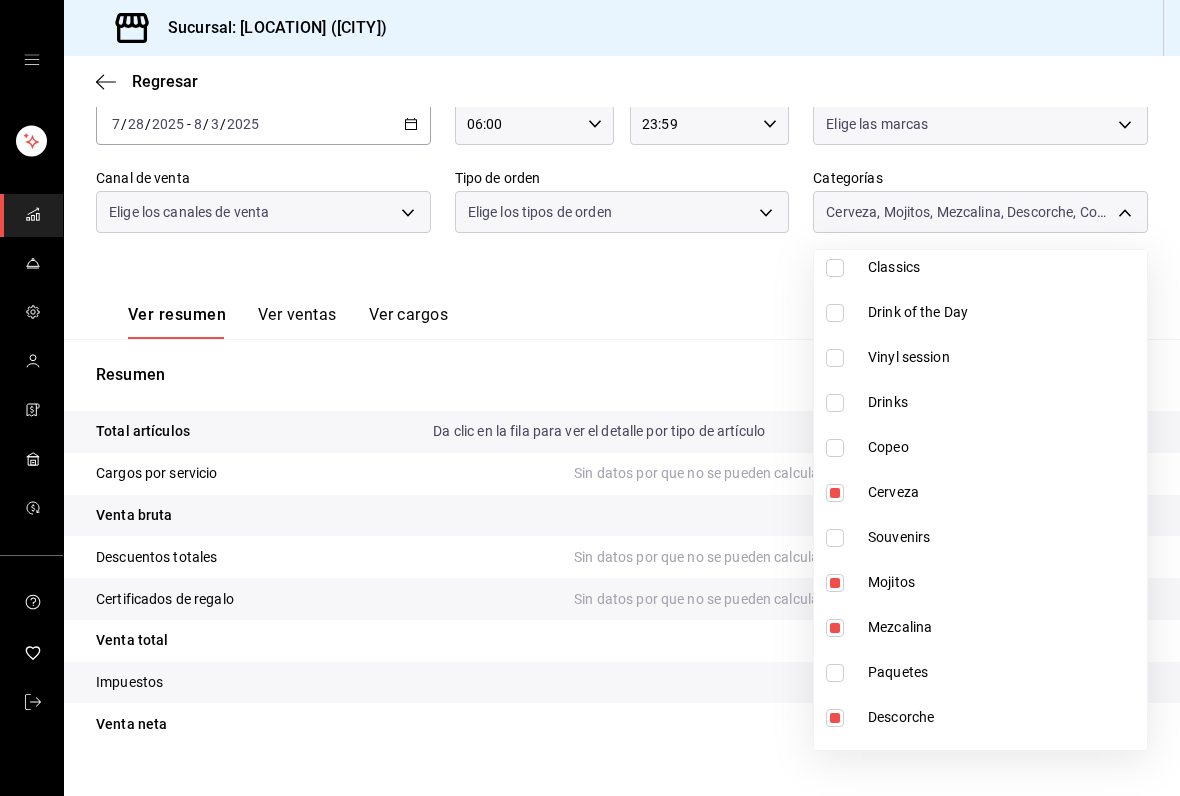 click at bounding box center [835, 493] 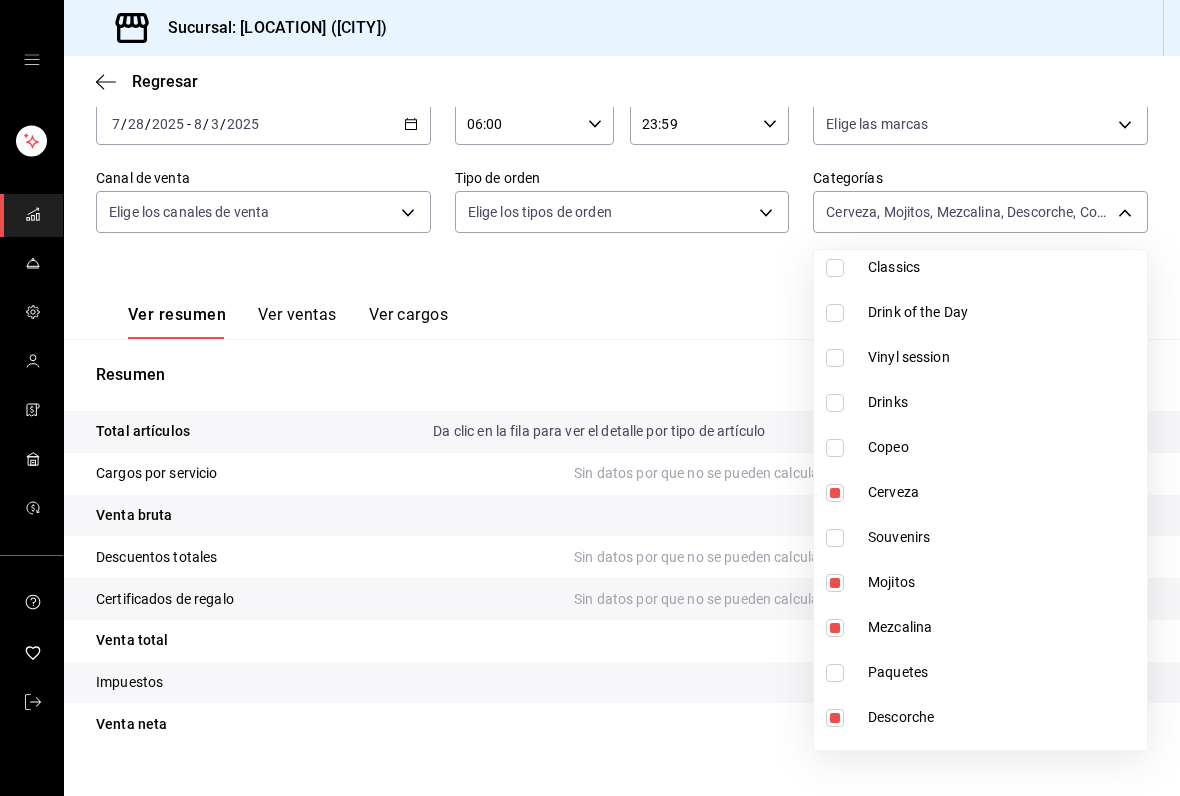type on "3ba926d5-1a06-4802-a8e7-f4bd68d013e5,6d673b9c-4847-4502-ad61-38c180e1b697,ff4a3015-6930-48bd-8c9e-65f6b8061545,bd450f25-58fa-4cc4-bf34-7bcb8e354d66,d69503c2-7005-4b32-be28-16375c31329d,55f15d54-ff81-4ccb-9601-3820fad2752c,953f31f7-b364-40c3-977d-a4dd4c56c3ab,aeca5b93-2c12-4755-8308-6e2d7037e907,21cef404-3b71-4023-93f0-97a10a1faaef,fcc907a4-3157-4d62-a705-8c2e5c045228" 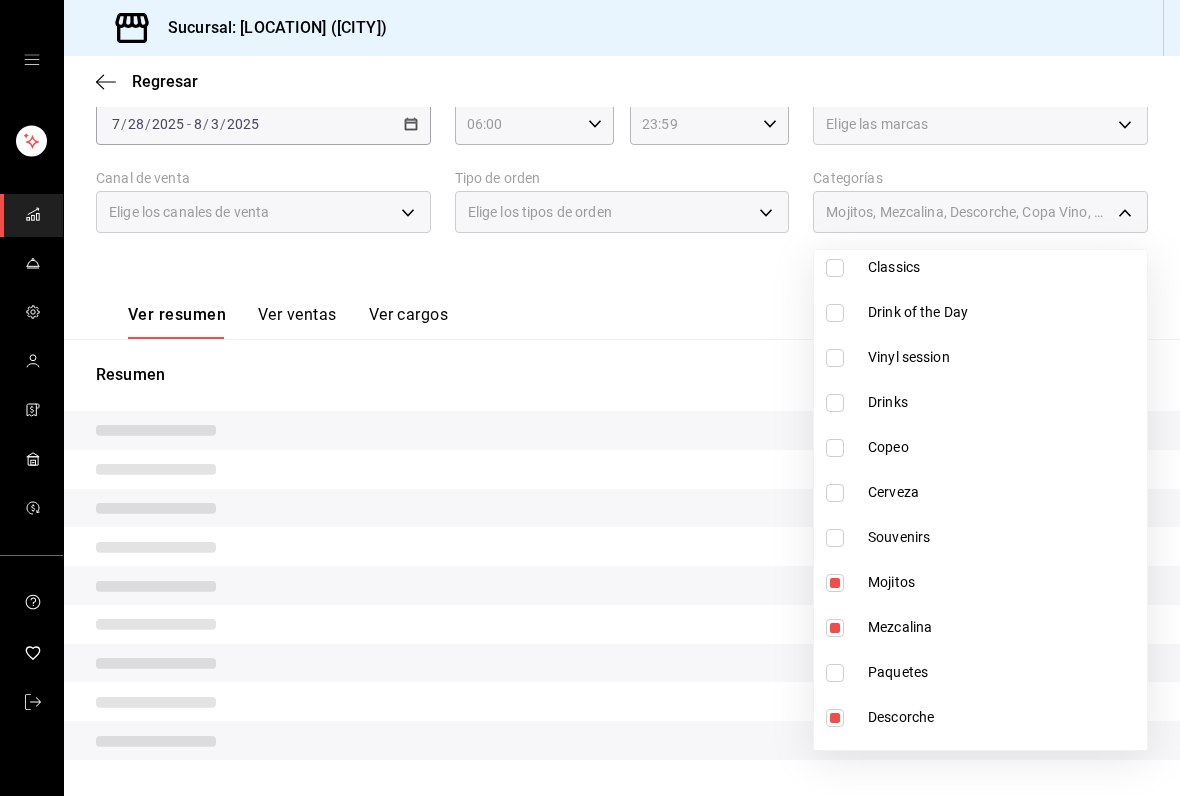 click at bounding box center [835, 583] 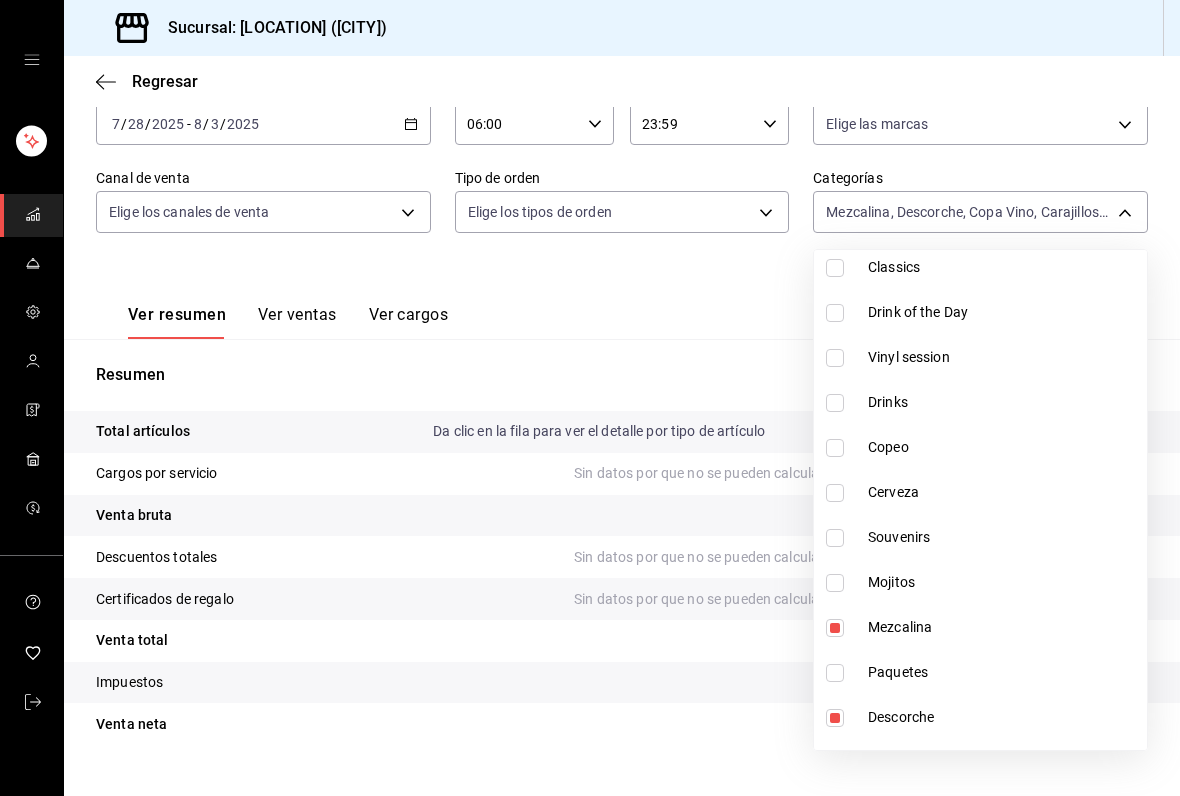 click at bounding box center (835, 628) 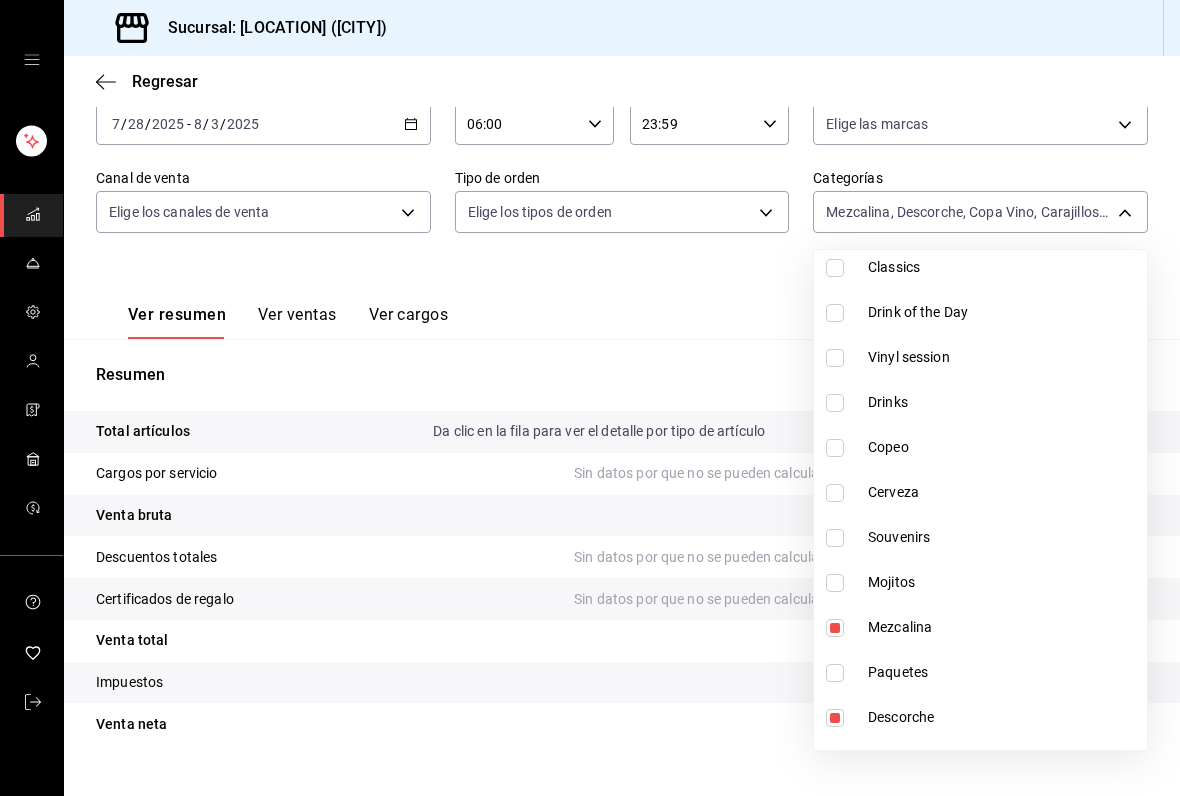 checkbox on "false" 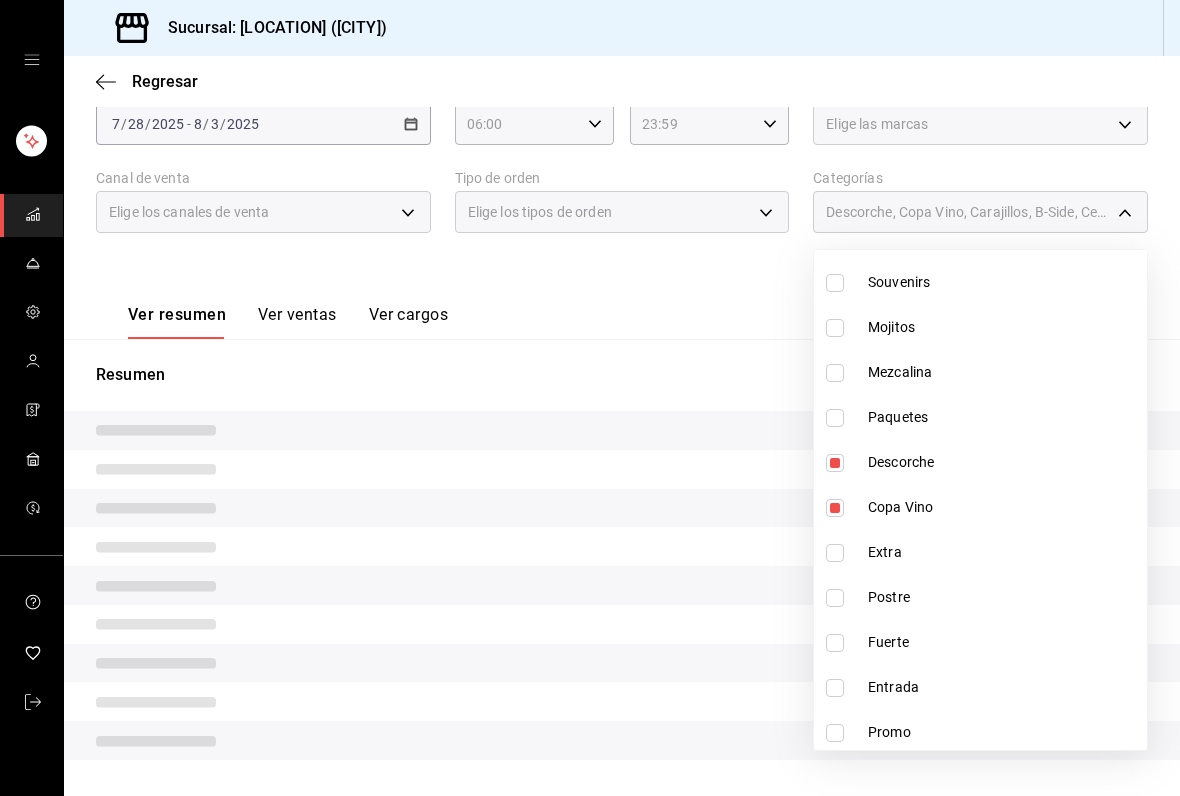 scroll, scrollTop: 1004, scrollLeft: 0, axis: vertical 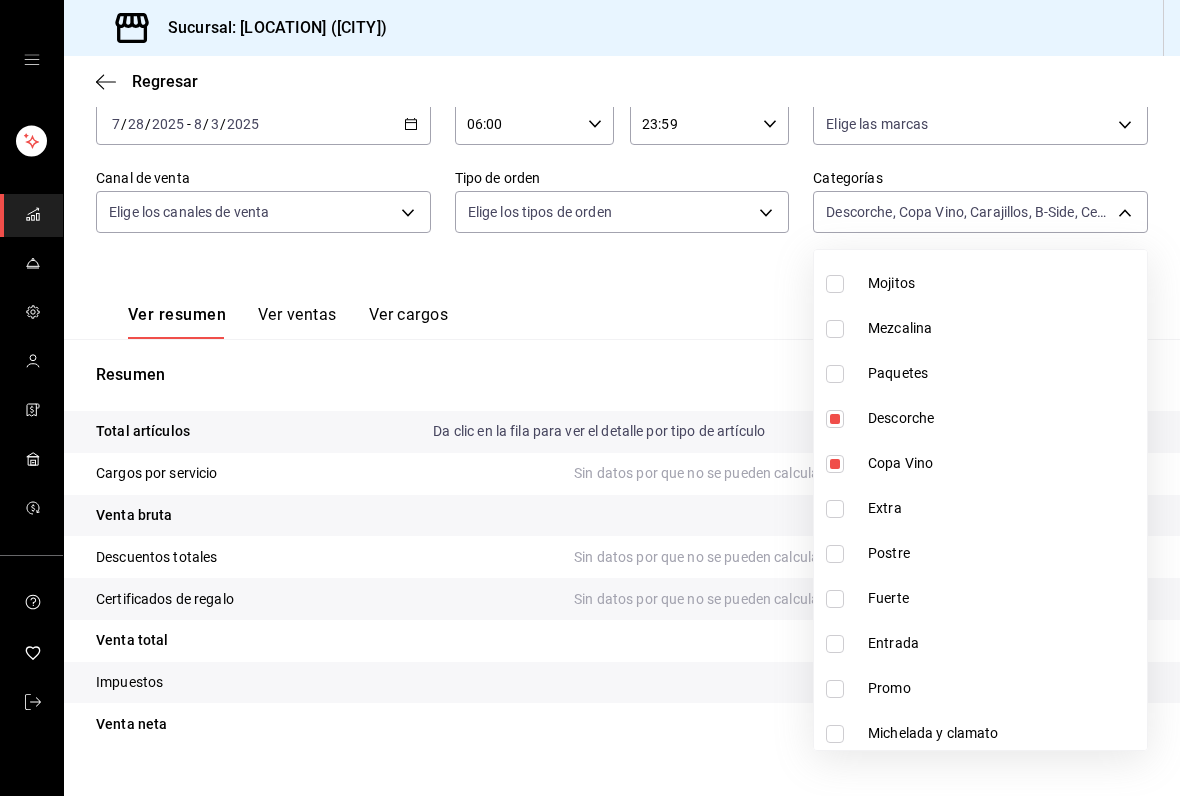 click on "Descorche" at bounding box center [980, 418] 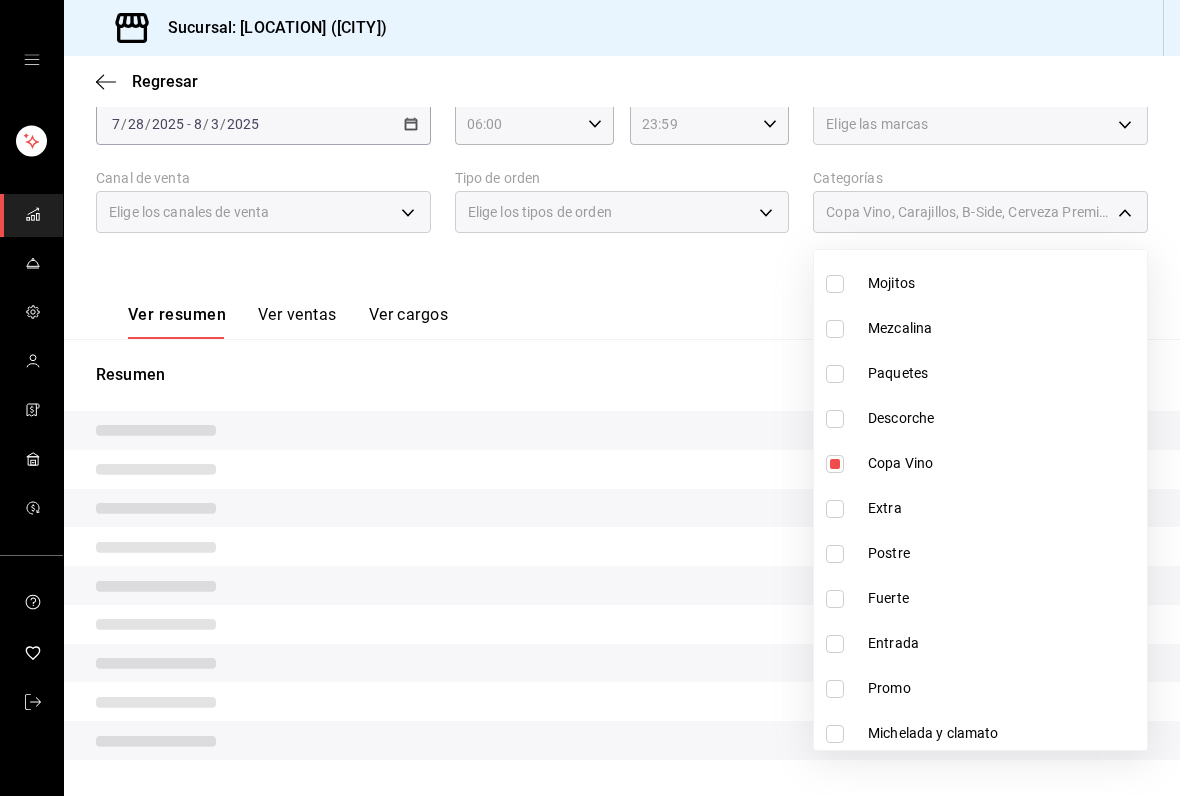 click on "Copa Vino" at bounding box center (980, 463) 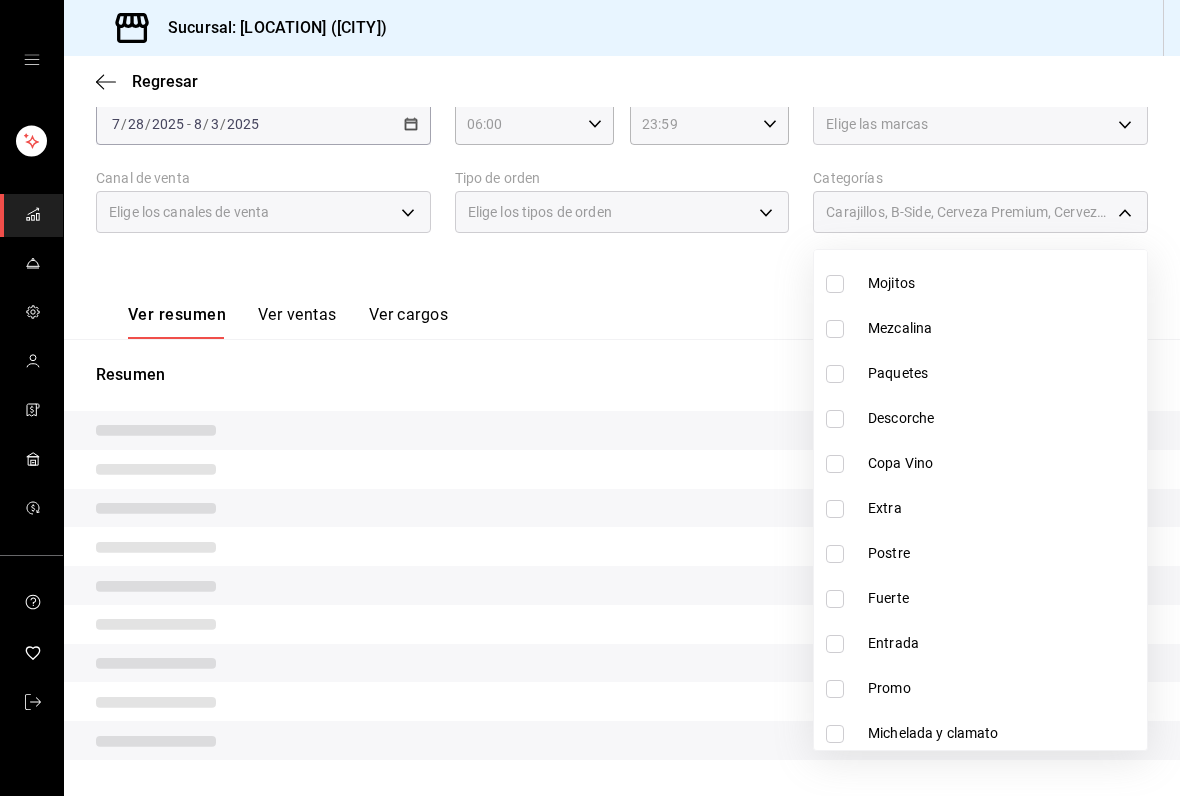type on "d69503c2-7005-4b32-be28-16375c31329d,55f15d54-ff81-4ccb-9601-3820fad2752c,953f31f7-b364-40c3-977d-a4dd4c56c3ab,aeca5b93-2c12-4755-8308-6e2d7037e907,21cef404-3b71-4023-93f0-97a10a1faaef,fcc907a4-3157-4d62-a705-8c2e5c045228" 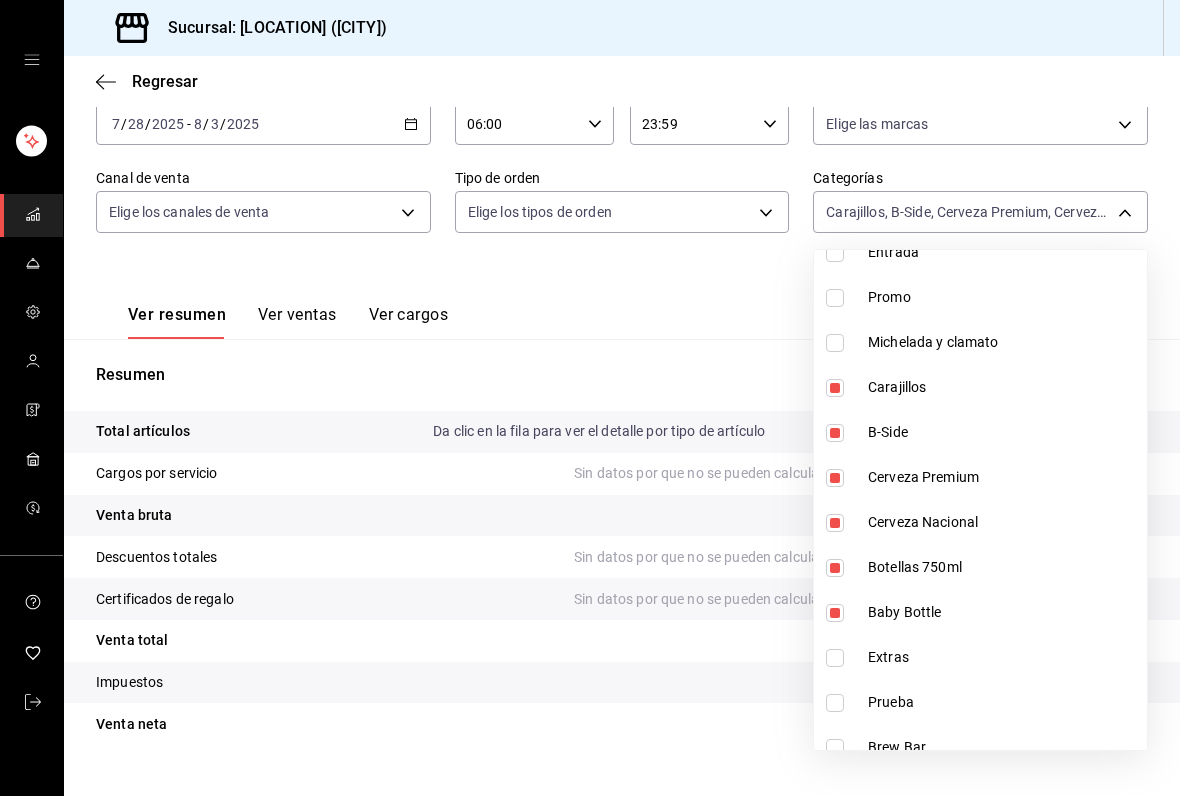 scroll, scrollTop: 1394, scrollLeft: 0, axis: vertical 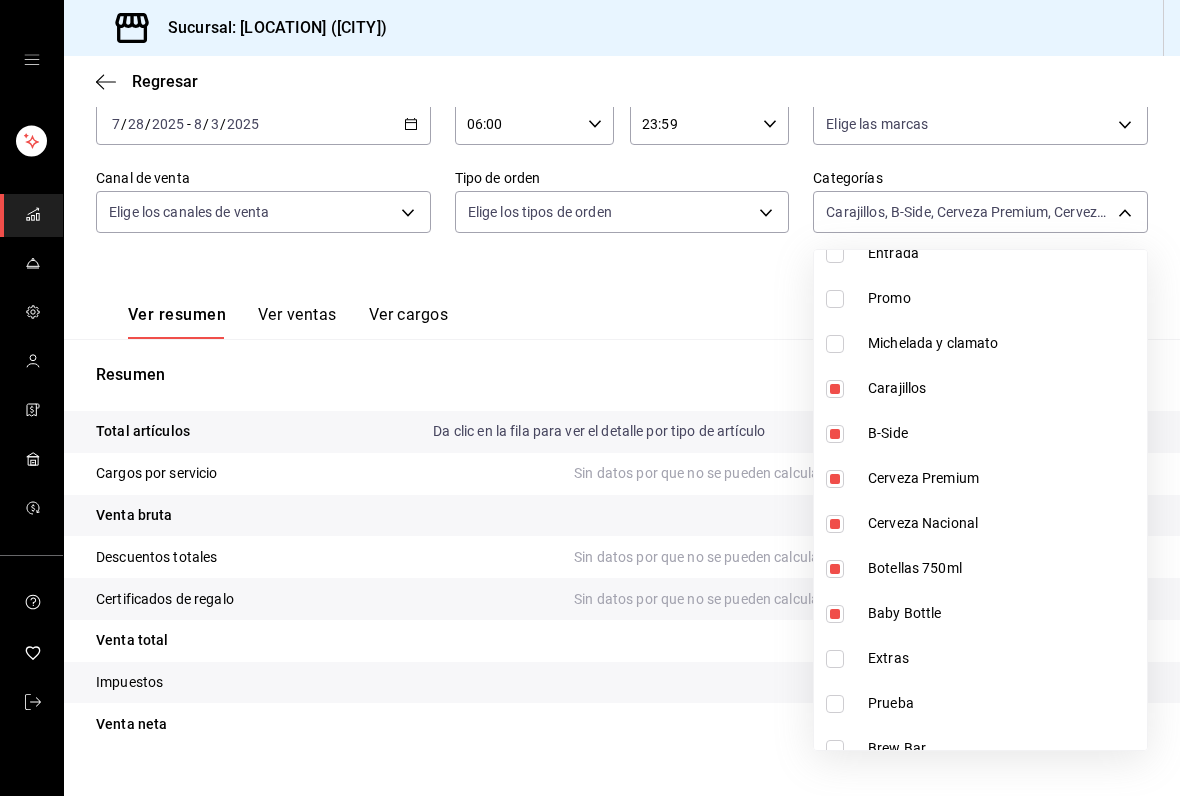 click on "Carajillos" at bounding box center [980, 388] 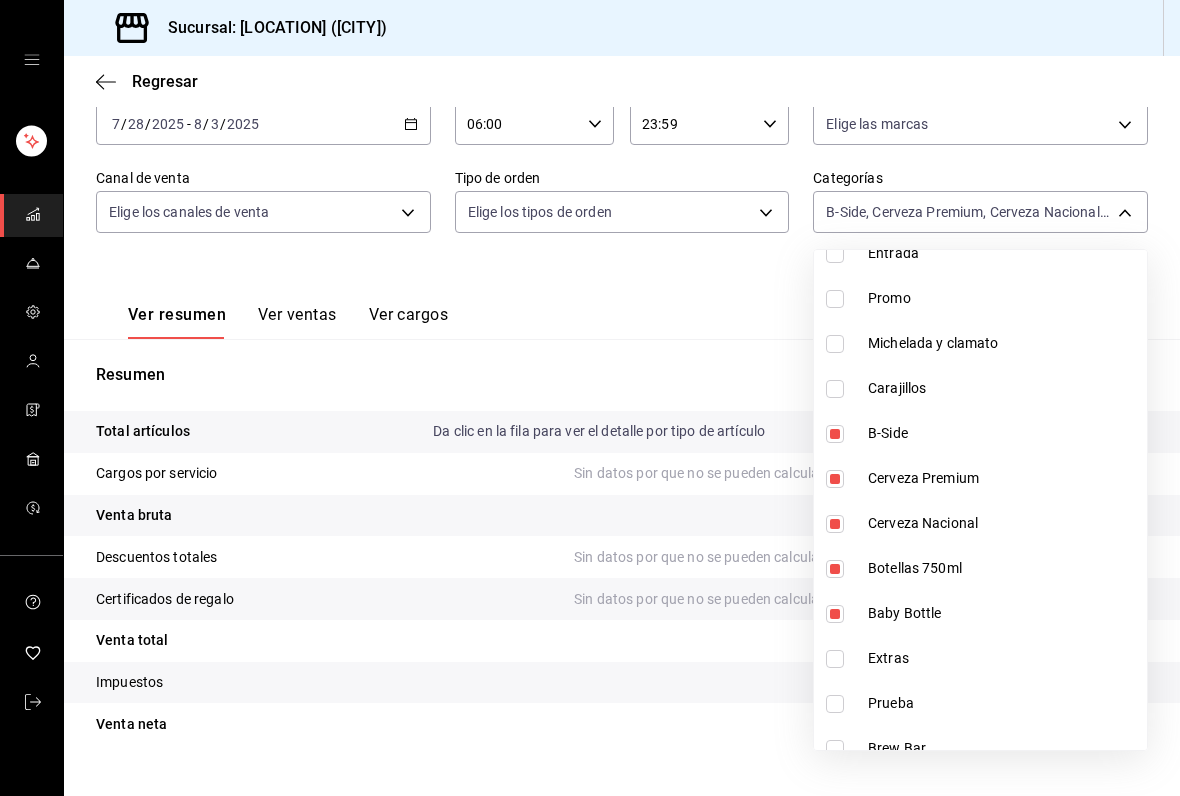 type on "55f15d54-ff81-4ccb-9601-3820fad2752c,953f31f7-b364-40c3-977d-a4dd4c56c3ab,aeca5b93-2c12-4755-8308-6e2d7037e907,21cef404-3b71-4023-93f0-97a10a1faaef,fcc907a4-3157-4d62-a705-8c2e5c045228" 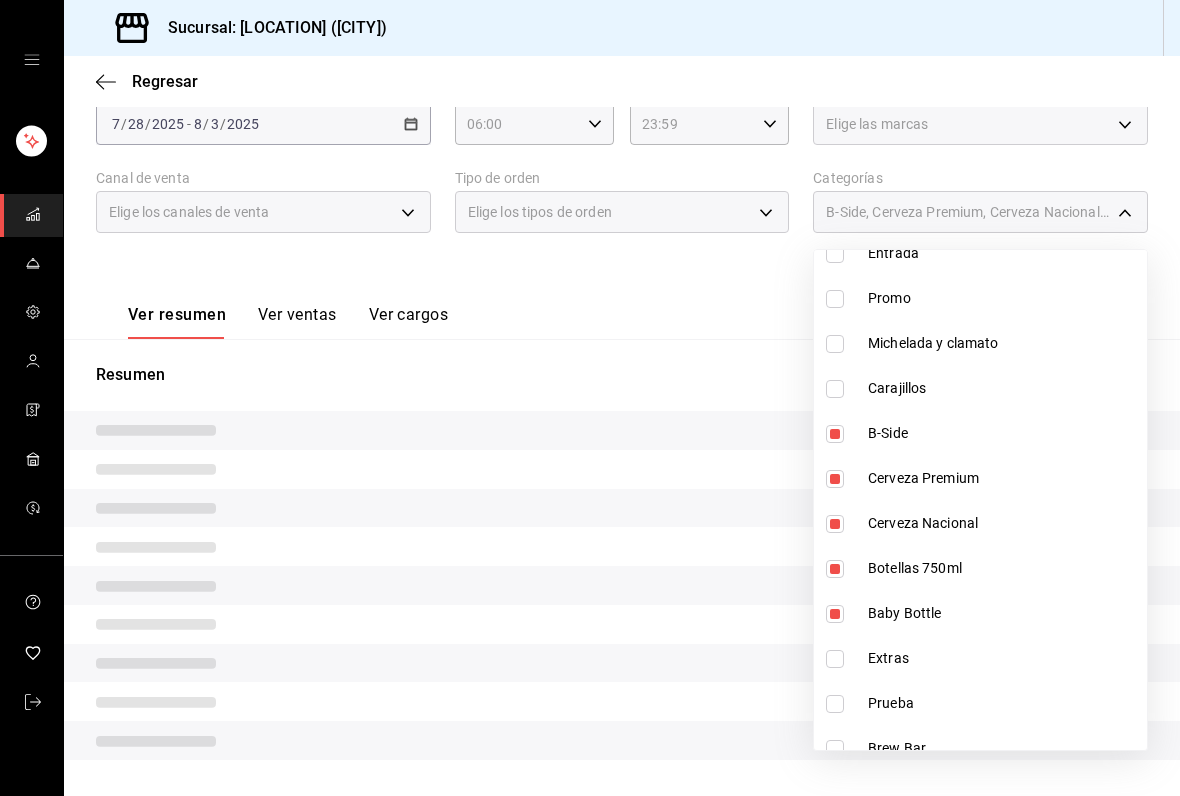 click on "B-Side" at bounding box center [980, 433] 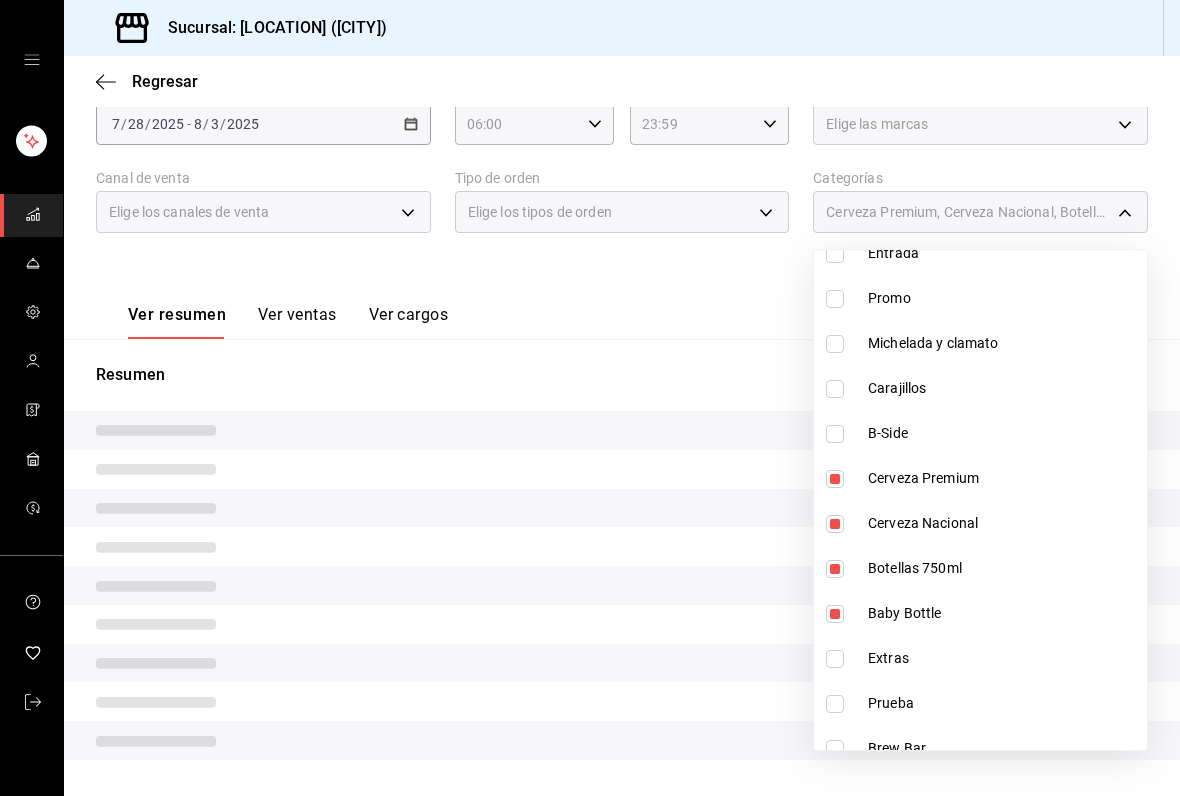 click at bounding box center [835, 479] 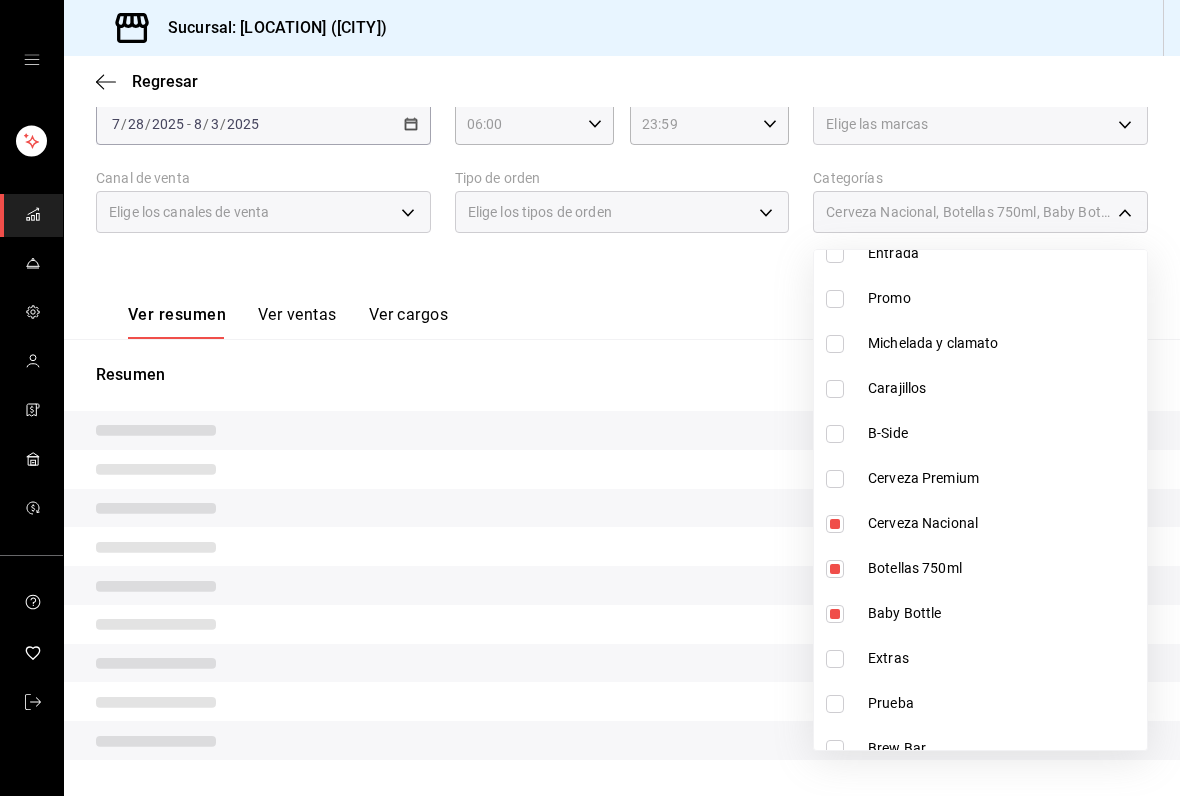 type on "953f31f7-b364-40c3-977d-a4dd4c56c3ab,21cef404-3b71-4023-93f0-97a10a1faaef,fcc907a4-3157-4d62-a705-8c2e5c045228" 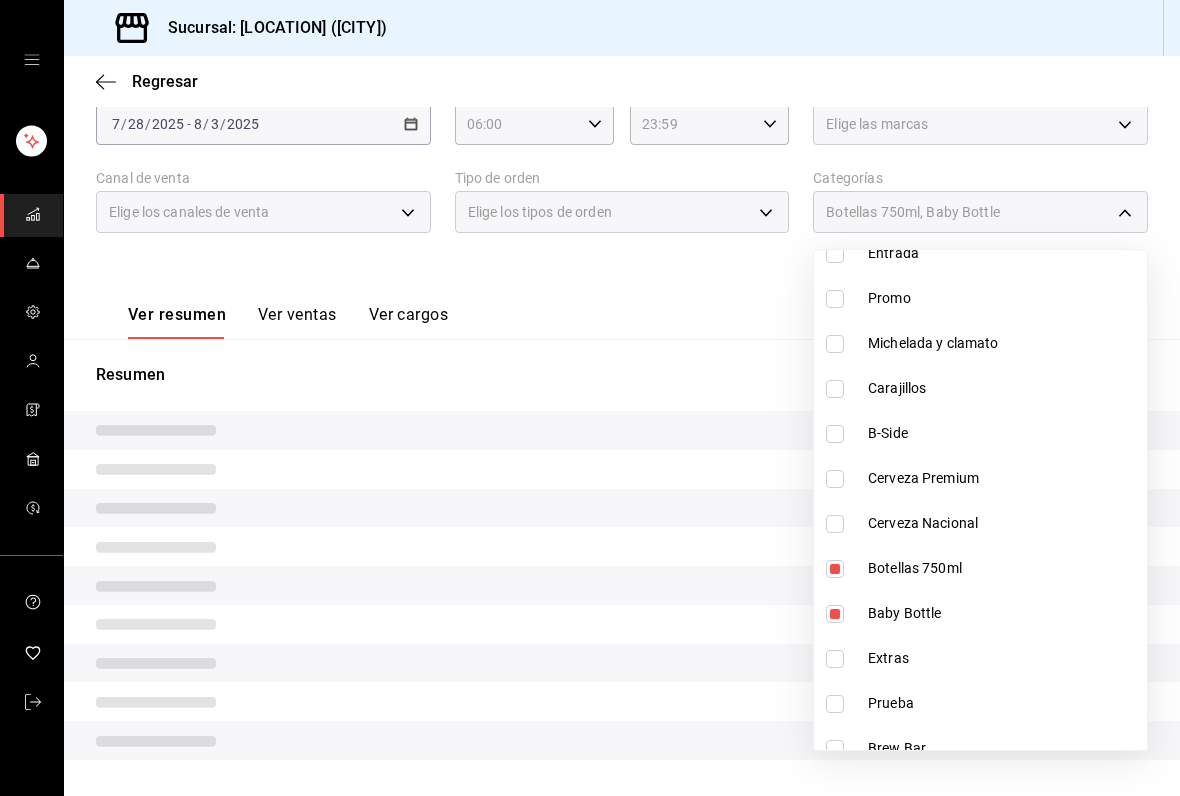 click on "Botellas 750ml" at bounding box center (980, 568) 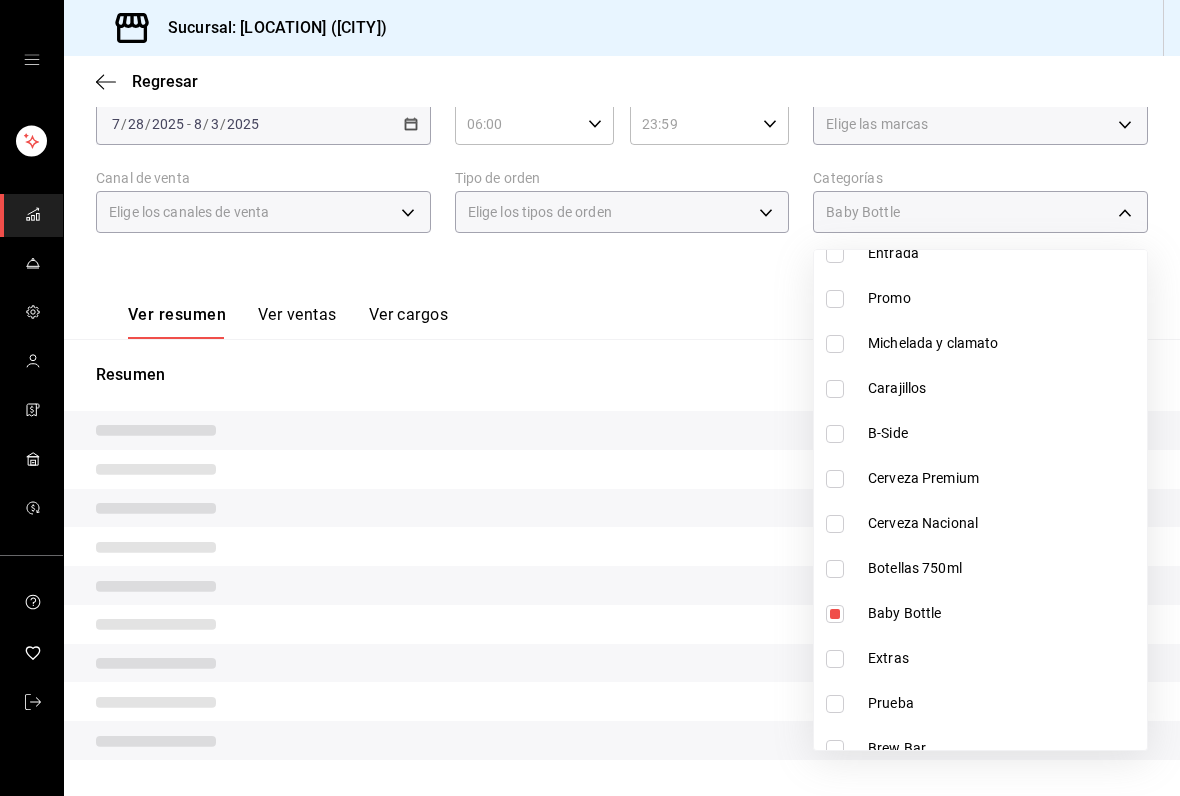 click at bounding box center (835, 614) 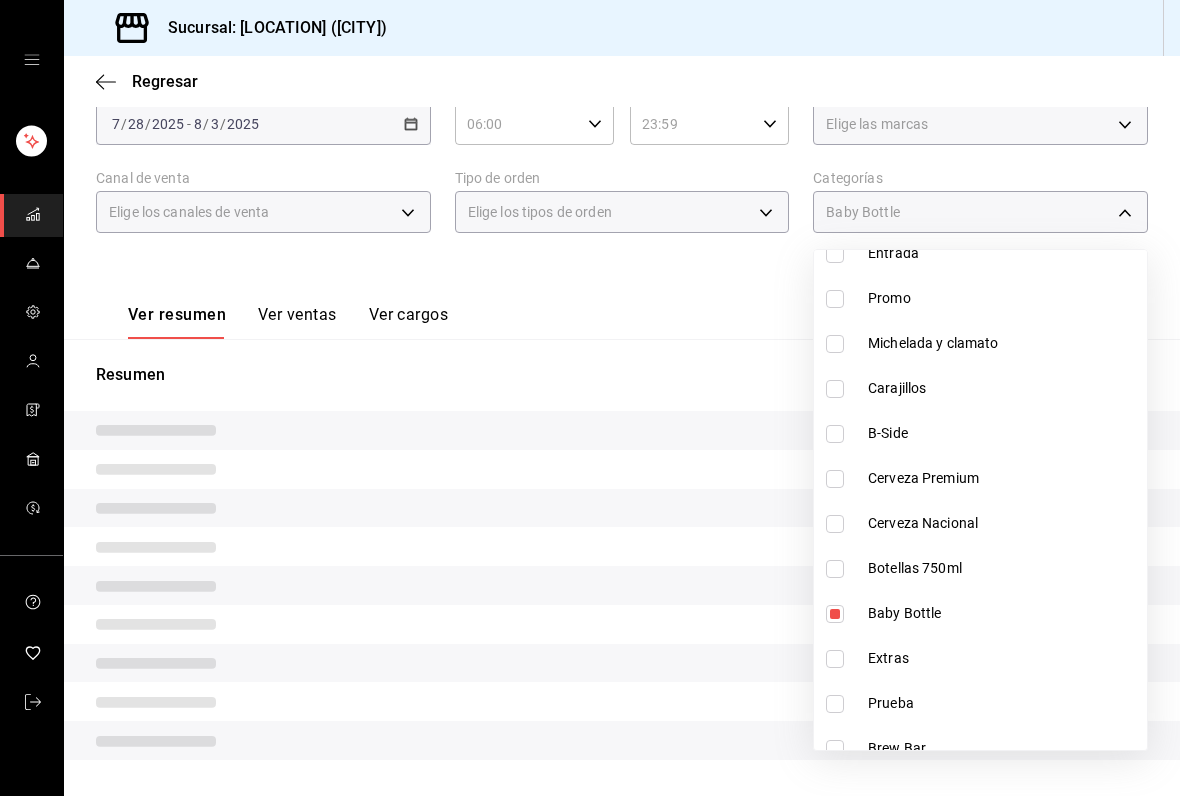 checkbox on "false" 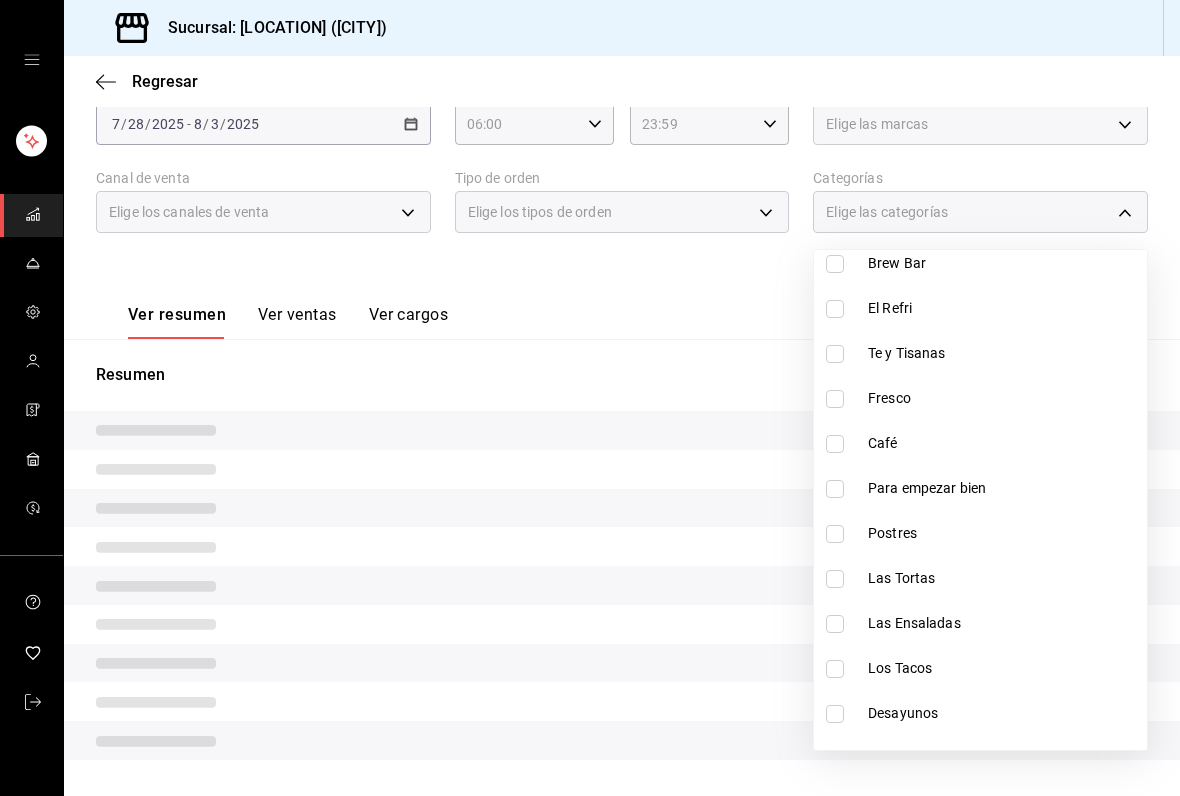scroll, scrollTop: 1873, scrollLeft: 0, axis: vertical 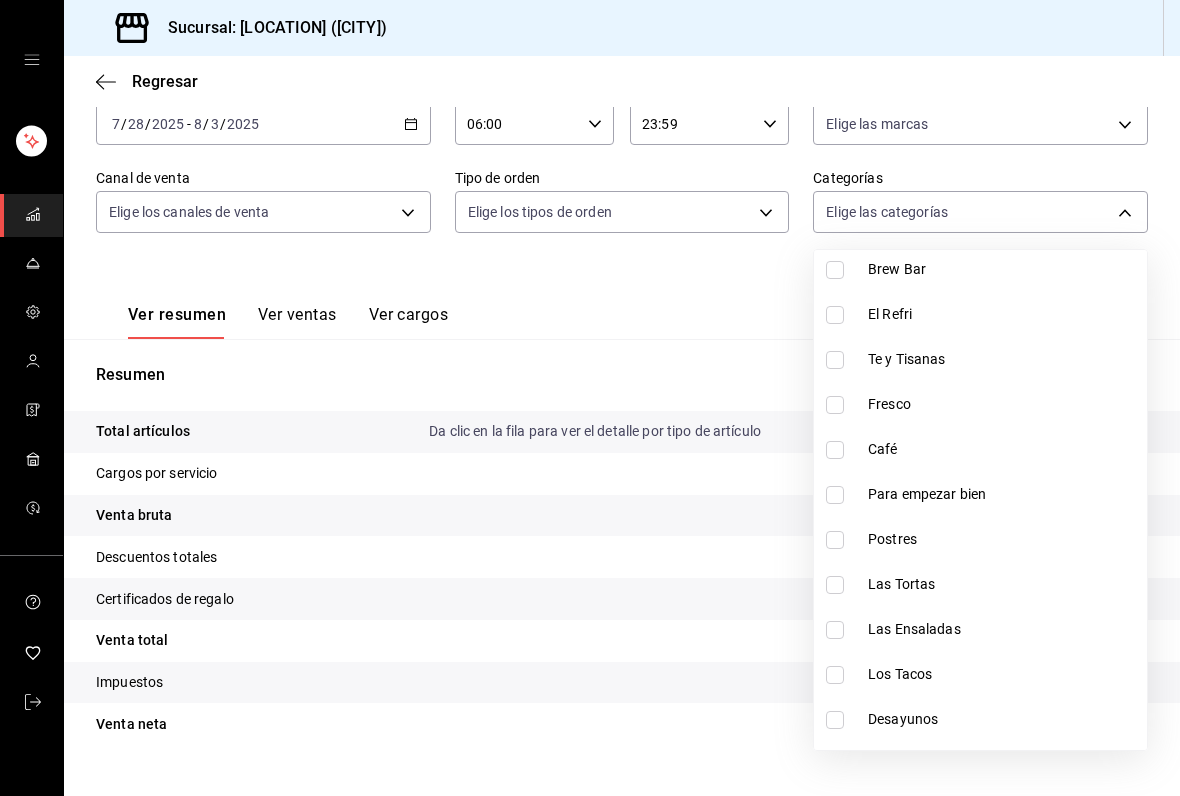 click at bounding box center (835, 405) 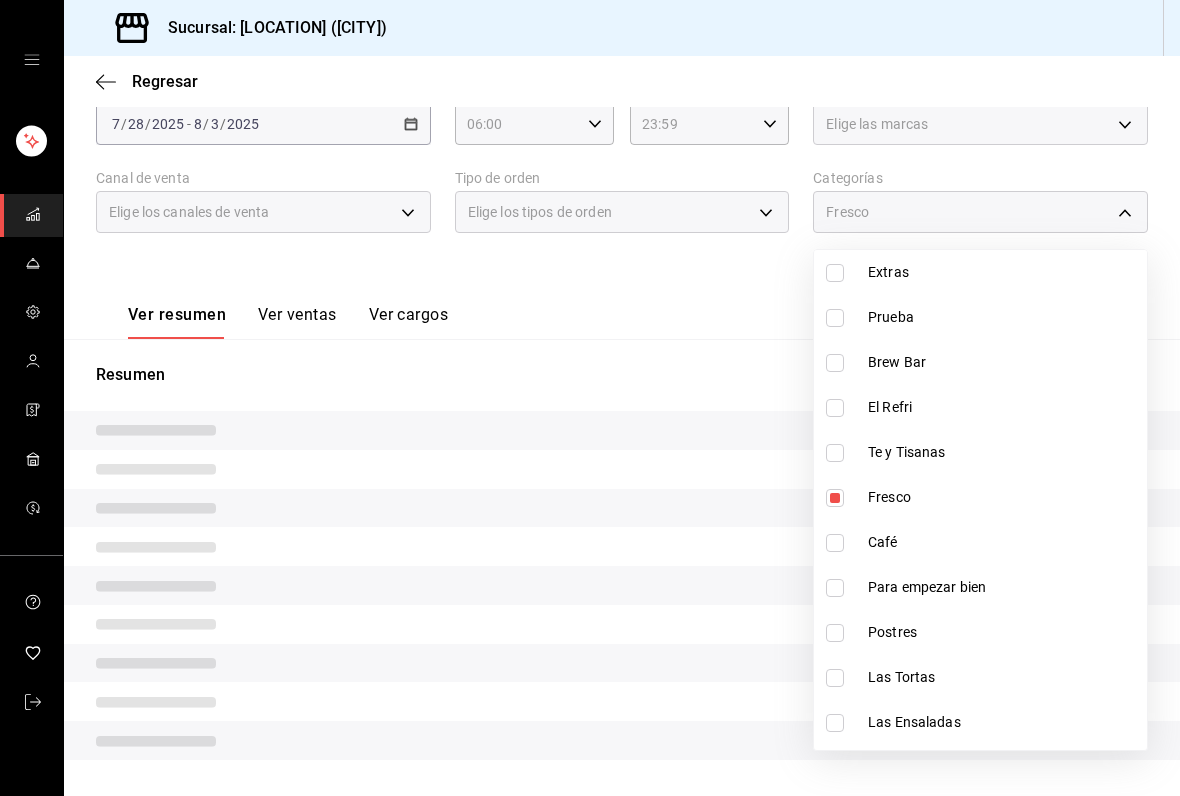 scroll, scrollTop: 1779, scrollLeft: 0, axis: vertical 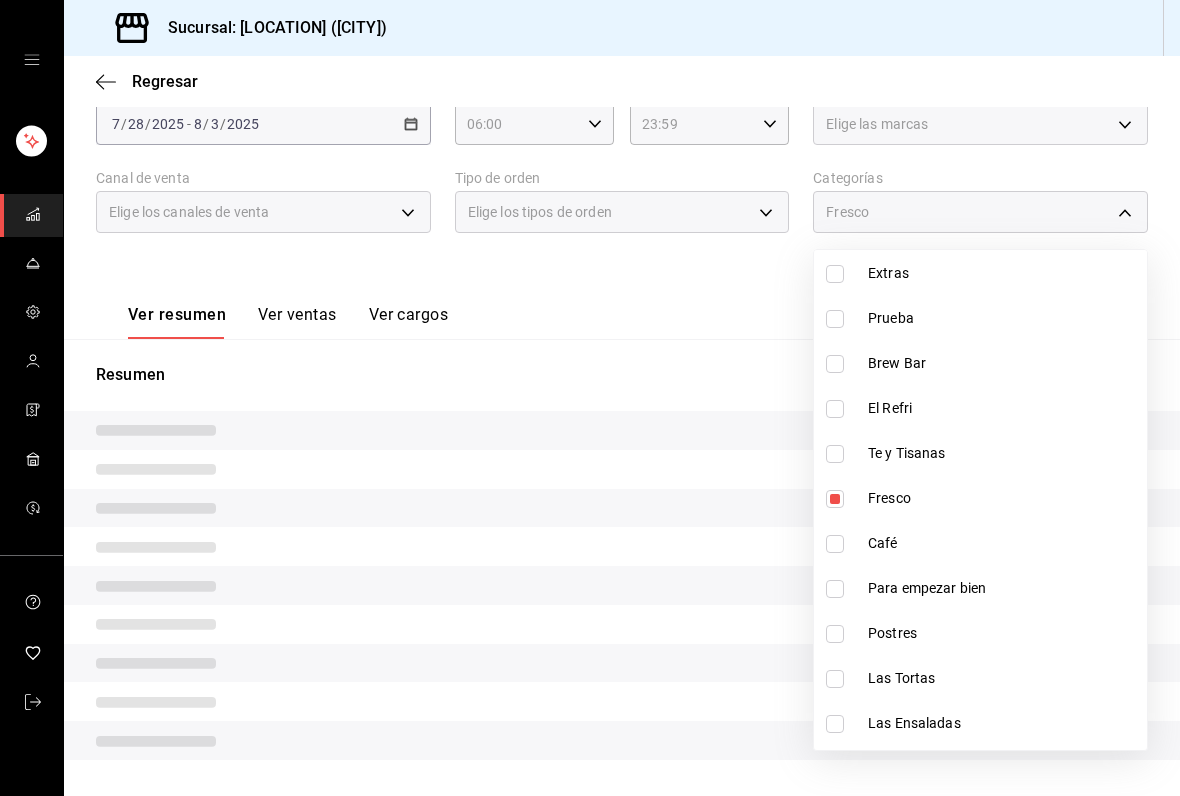click at bounding box center (835, 454) 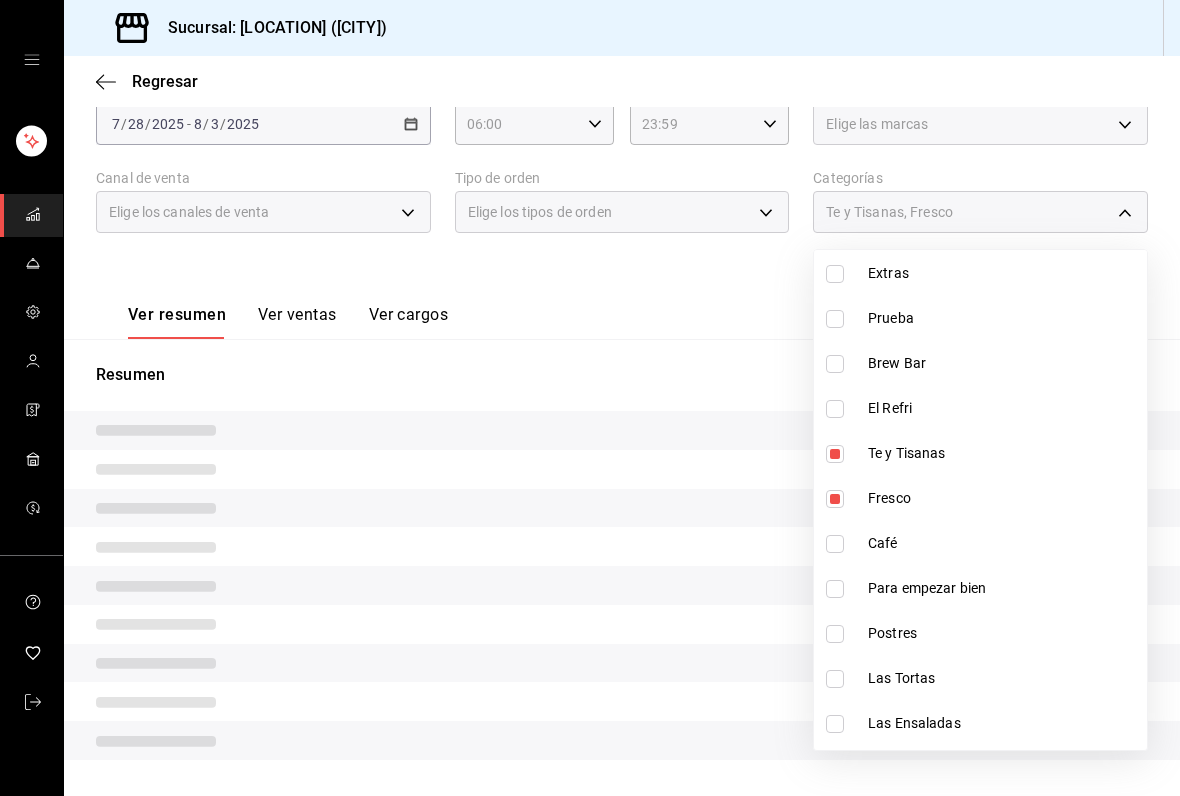 click at bounding box center (835, 409) 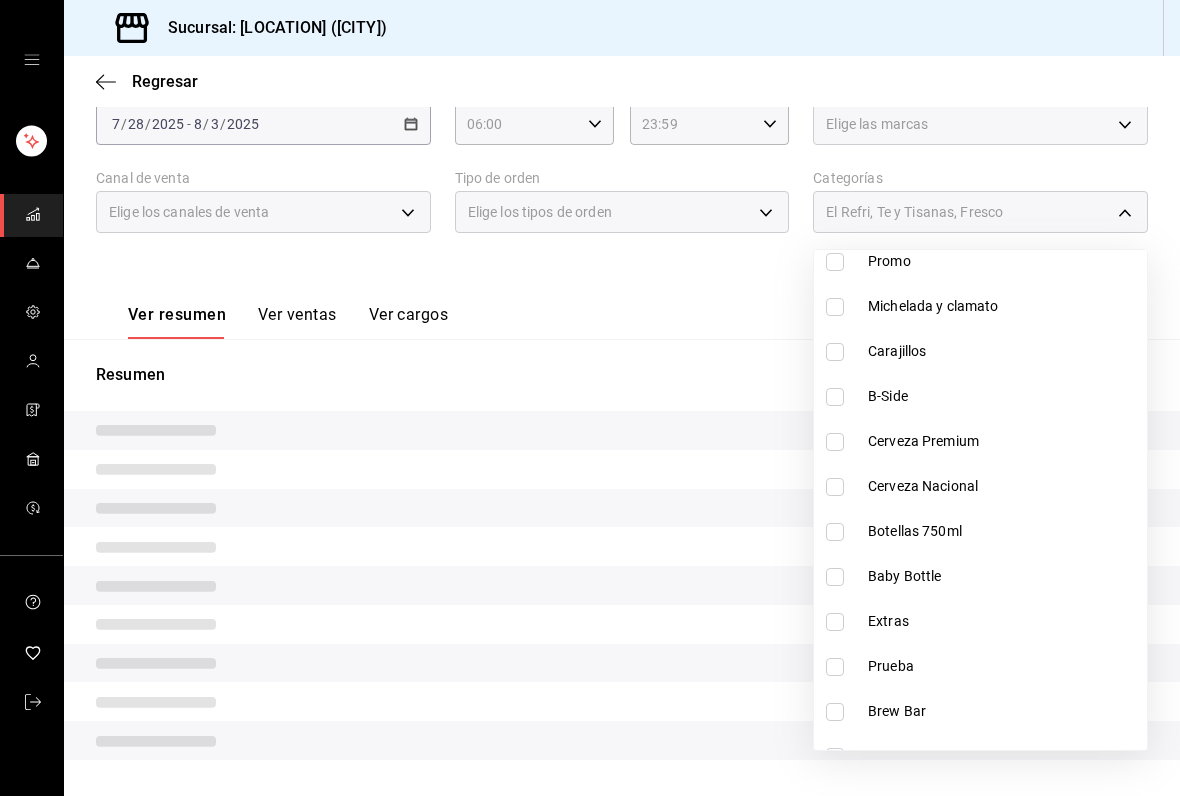 scroll, scrollTop: 1429, scrollLeft: 0, axis: vertical 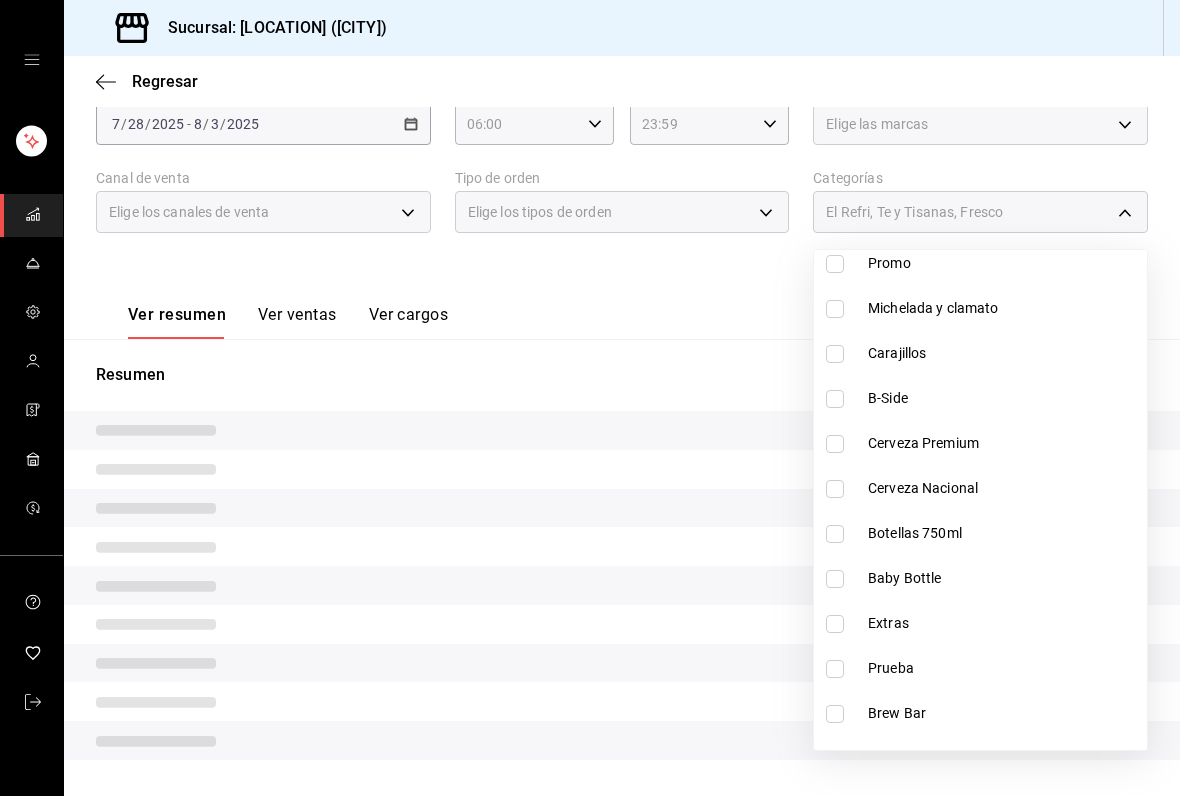 click at bounding box center [835, 309] 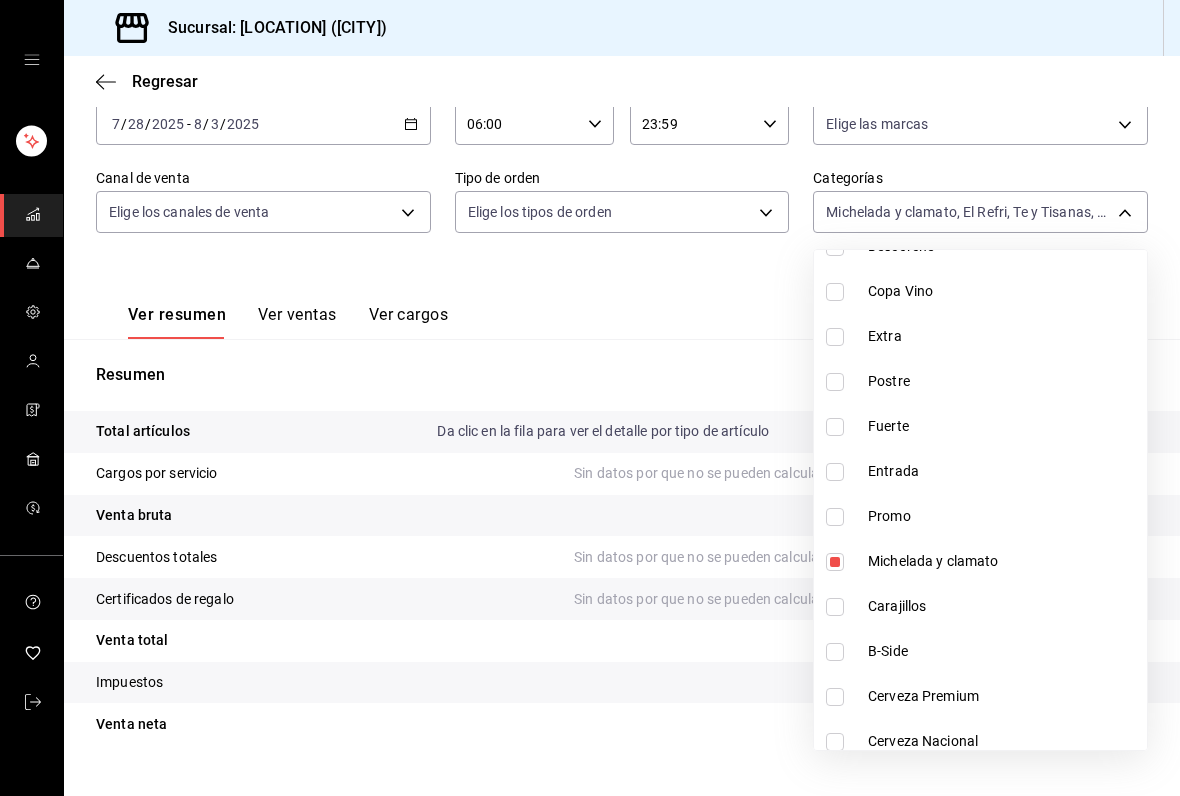 scroll, scrollTop: 1141, scrollLeft: 0, axis: vertical 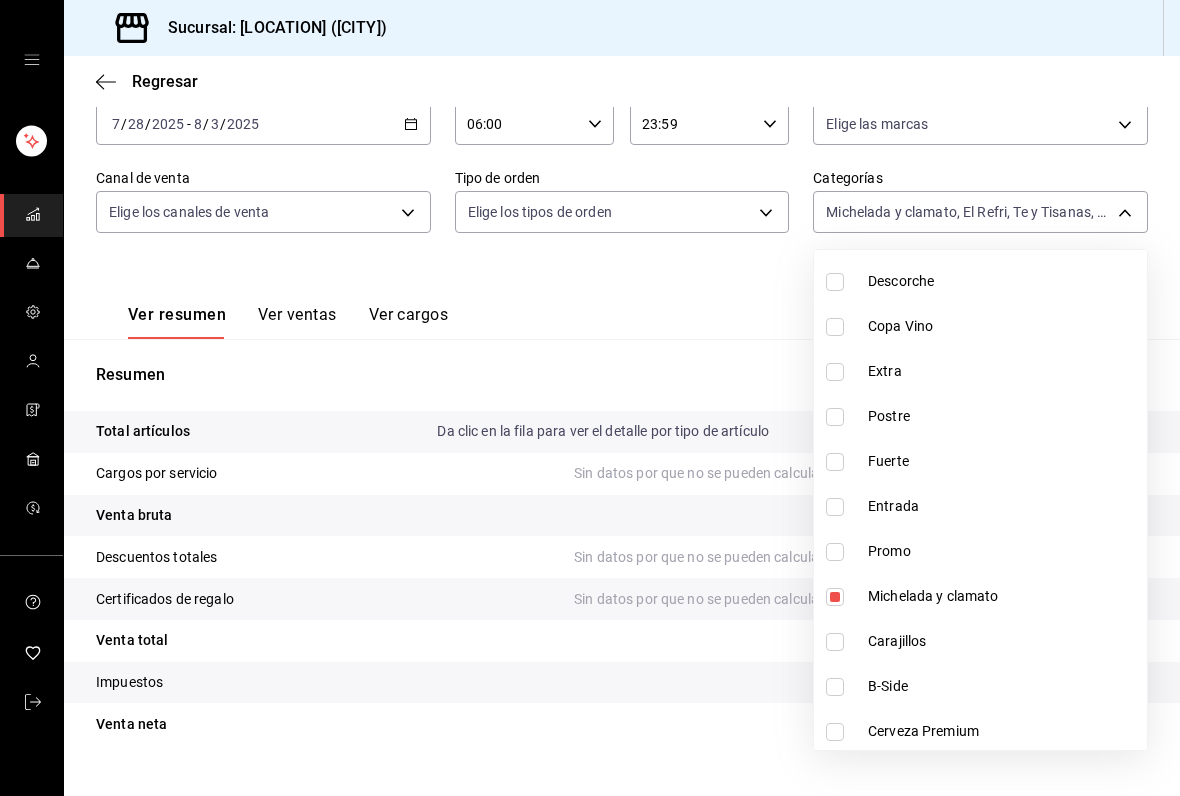 click at bounding box center [590, 398] 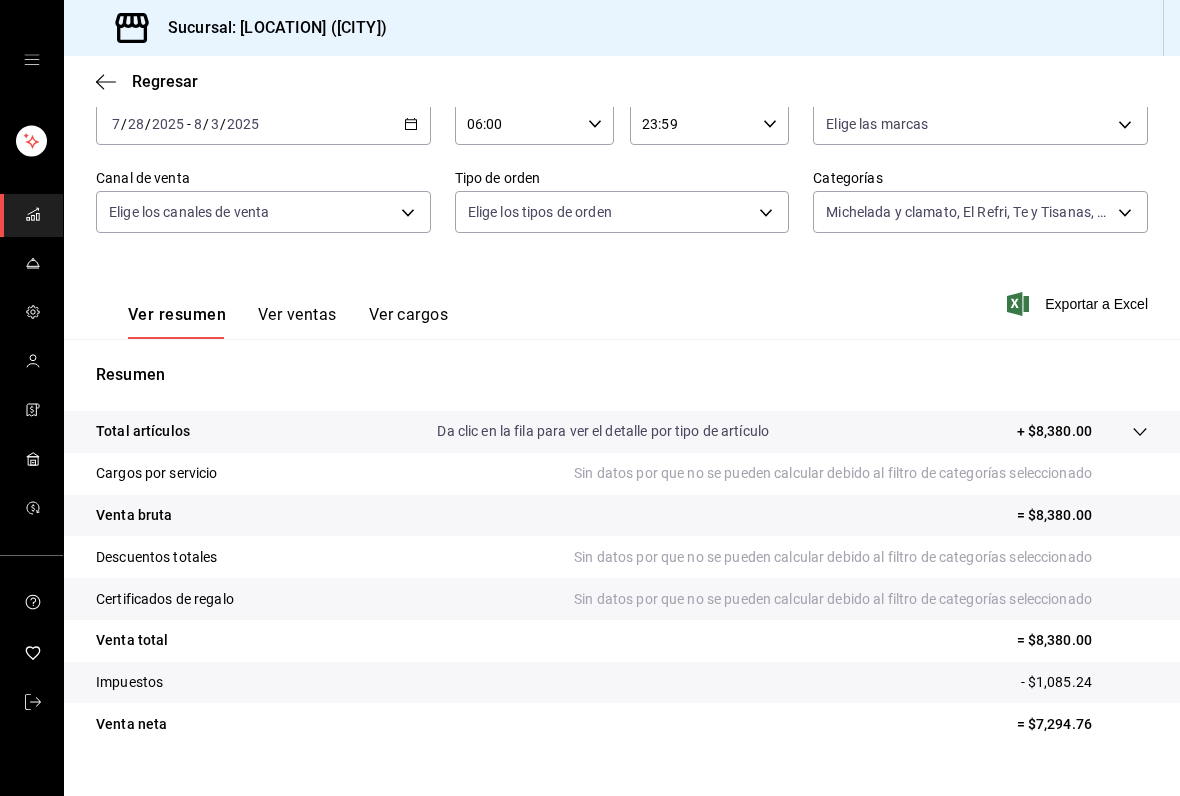 click on "Sucursal: [LOCATION] ([CITY]) Regresar Ventas Los artículos listados no incluyen descuentos de orden y el filtro de fechas está limitado a un máximo de 31 días. Fecha 2025-07-28 7 / 28 / 2025 - 2025-08-03 8 / 3 / 2025 Hora inicio 06:00 Hora inicio Hora fin 23:59 Hora fin Marca Elige las marcas Canal de venta Elige los canales de venta Tipo de orden Elige los tipos de orden Categorías Michelada y clamato, El Refri, Te y Tisanas, Fresco [UUID],[UUID],[UUID],[UUID], [UUID],[UUID],[UUID] Ver resumen Ver ventas Ver cargos Exportar a Excel Resumen Total artículos Da clic en la fila para ver el detalle por tipo de artículo + $8,380.00 Cargos por servicio  Sin datos por que no se pueden calcular debido al filtro de categorías seleccionado Venta bruta = $8,380.00 Descuentos totales  Sin datos por que no se pueden calcular debido al filtro de categorías seleccionado Certificados de regalo Venta total = $8,380.00" at bounding box center [590, 398] 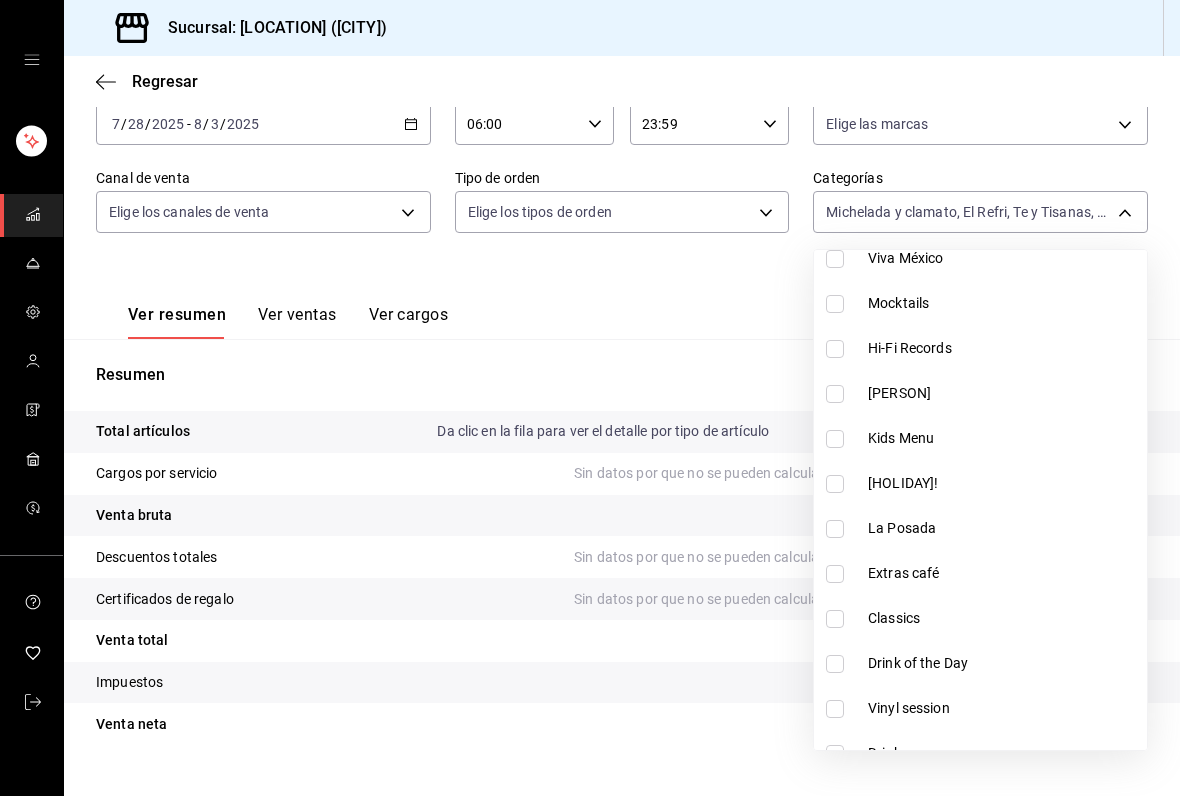 scroll, scrollTop: 355, scrollLeft: 0, axis: vertical 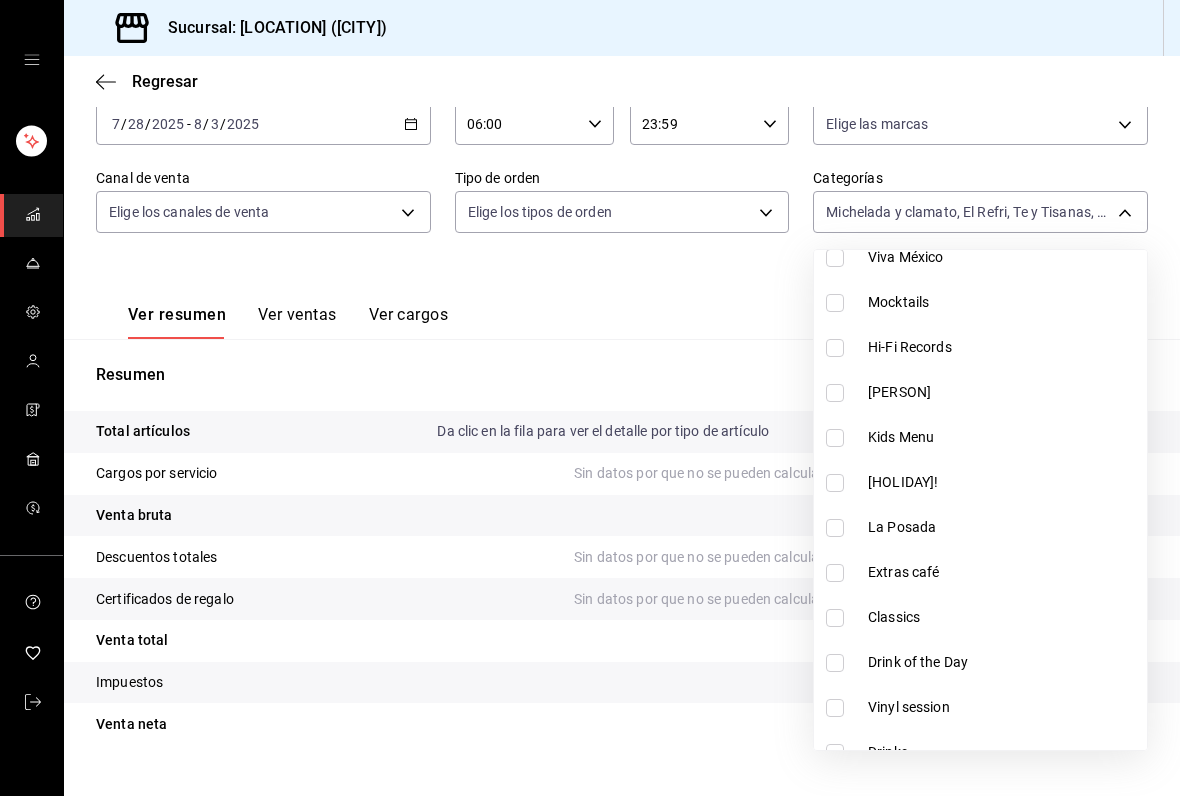 click at bounding box center (835, 303) 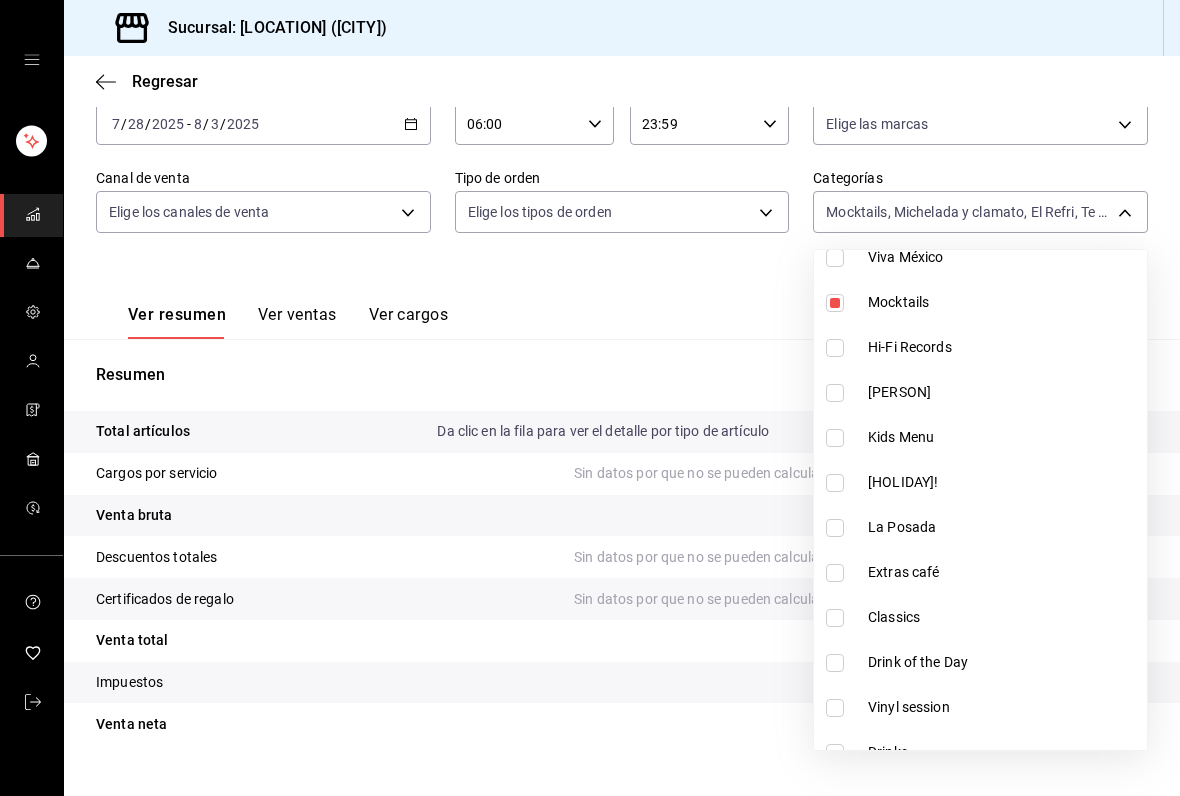 type on "78bb4881-d588-4b08-81aa-5b7d49490447,cb3fef79-cb82-45e8-afa1-0ed3482e8b1a,6851a74f-b936-485f-96ac-f2e85541ad8b,7517d193-cd26-43fa-98cc-8aa3997dc70f,fdaa57cf-f29d-4e47-9ac3-6ed855f63611" 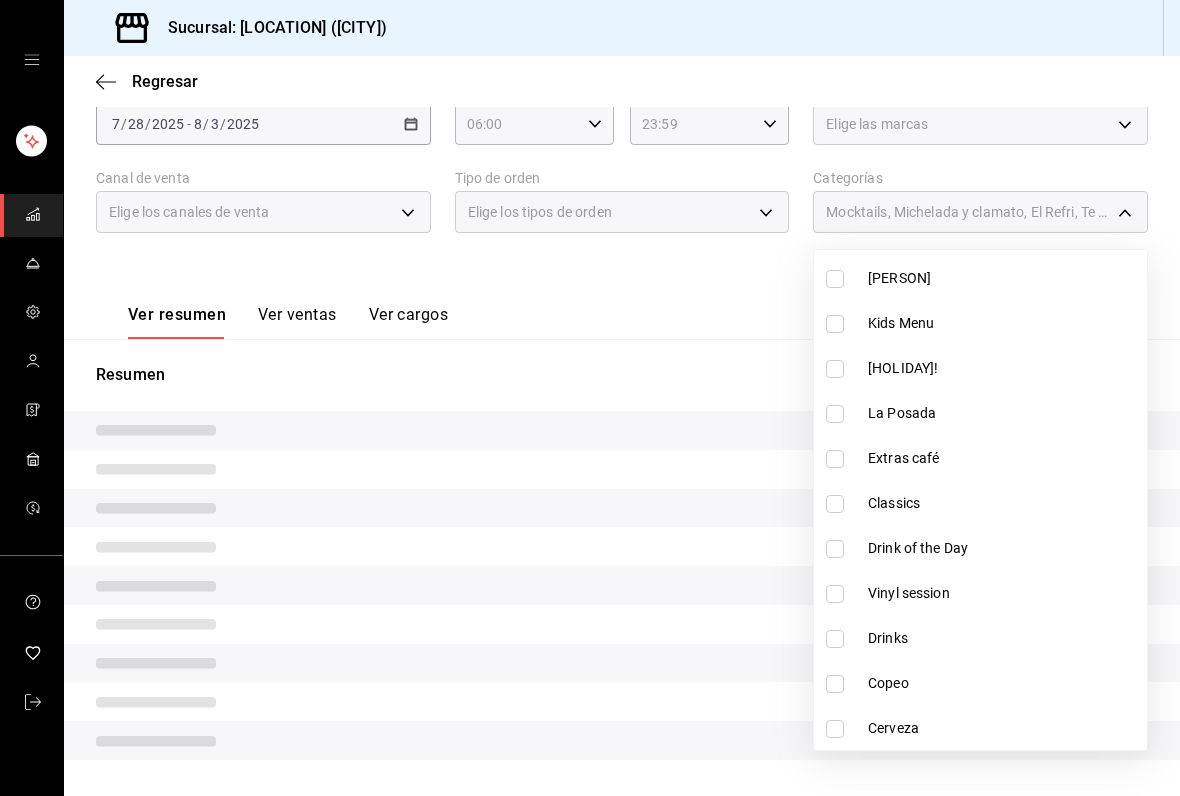 scroll, scrollTop: 472, scrollLeft: 0, axis: vertical 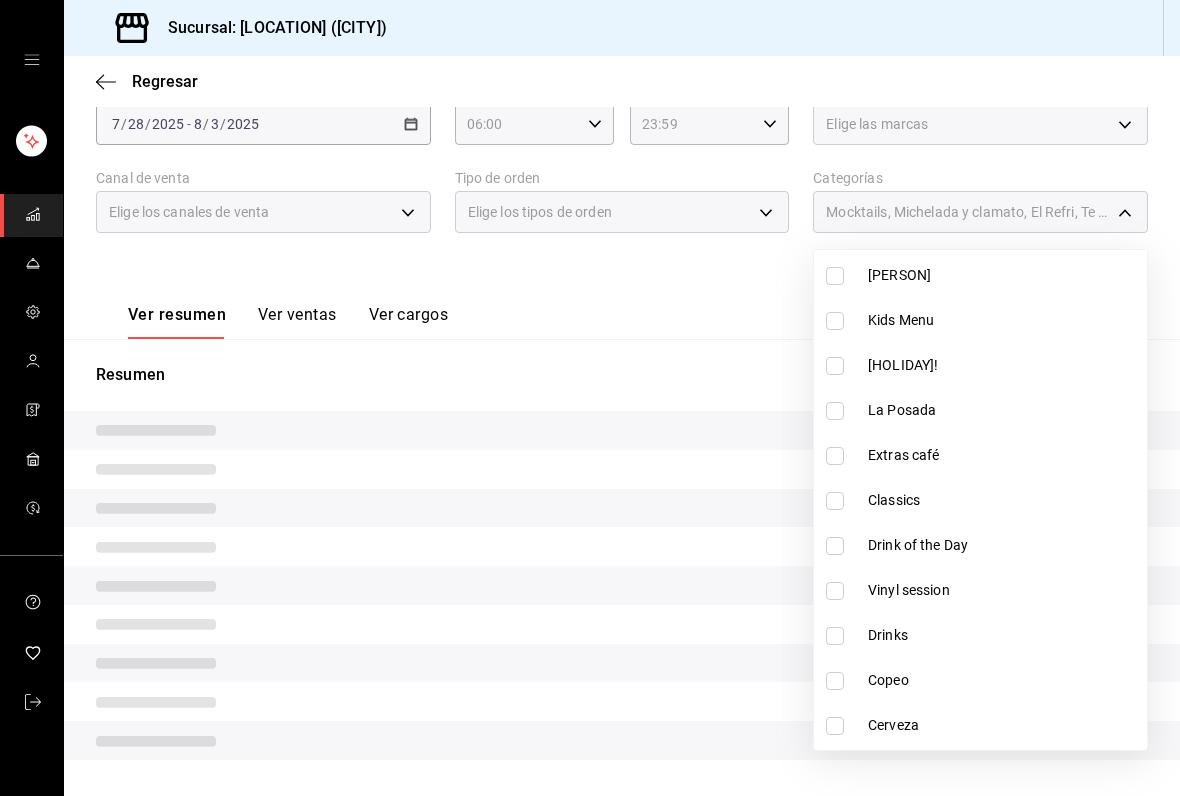 click at bounding box center [835, 456] 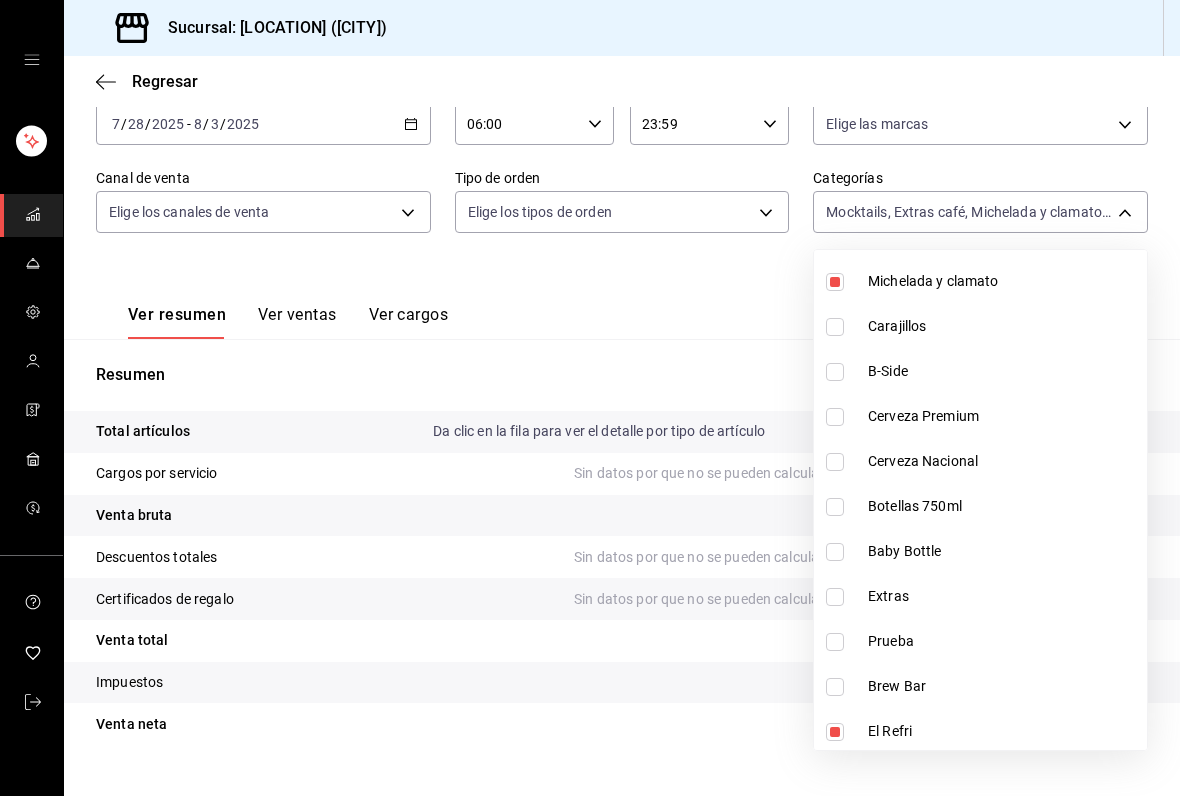 scroll, scrollTop: 1458, scrollLeft: 0, axis: vertical 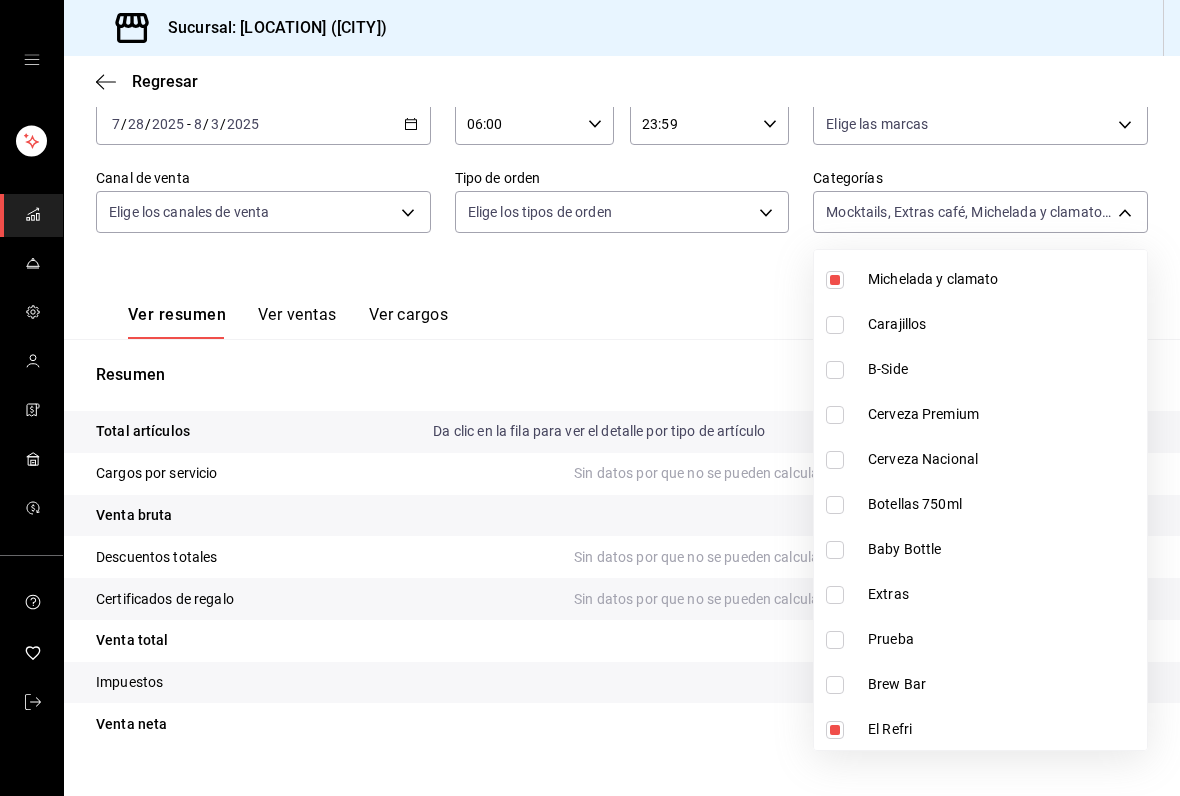 click at bounding box center (835, 370) 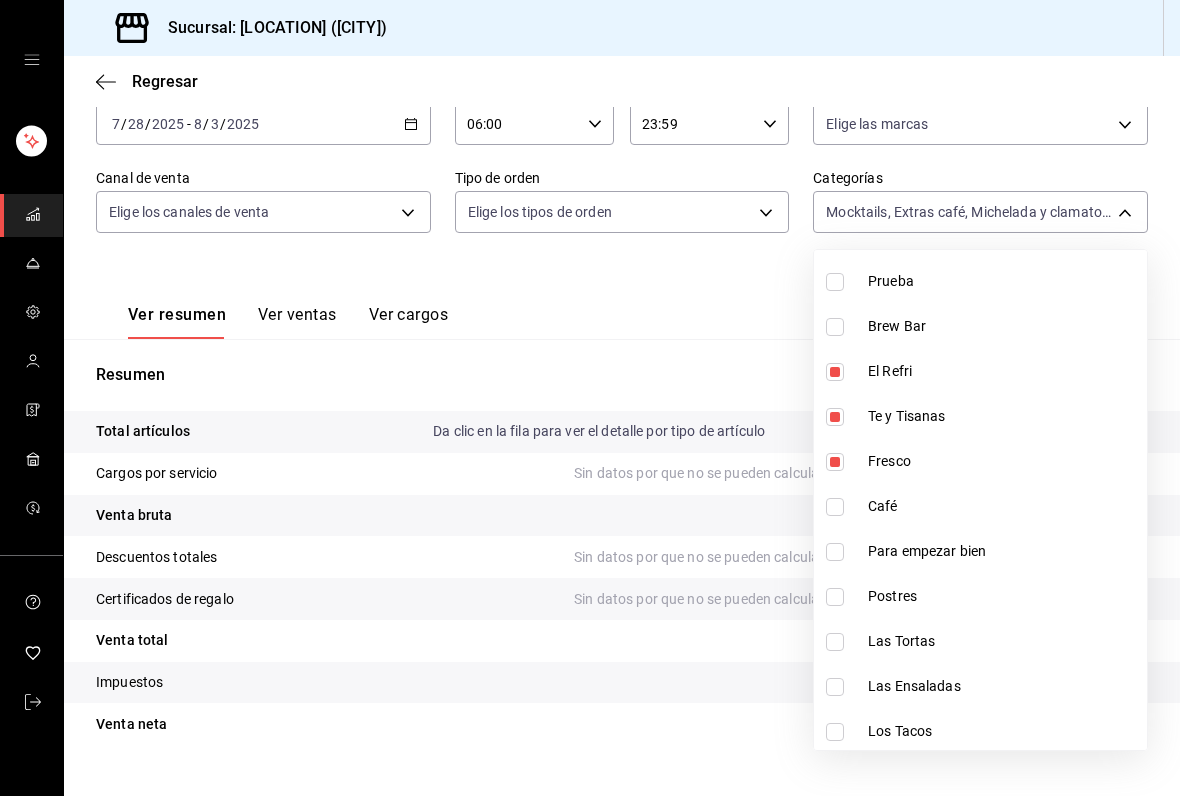scroll, scrollTop: 1818, scrollLeft: 0, axis: vertical 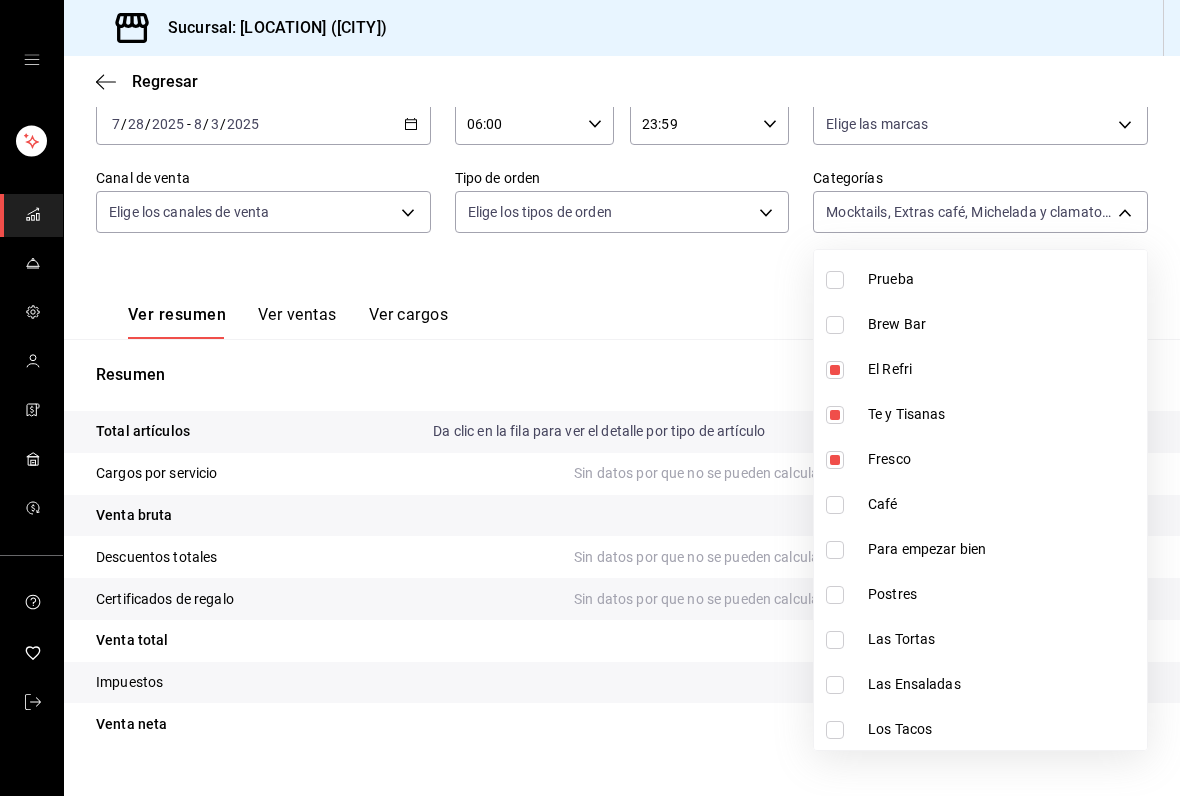click on "Café" at bounding box center (980, 504) 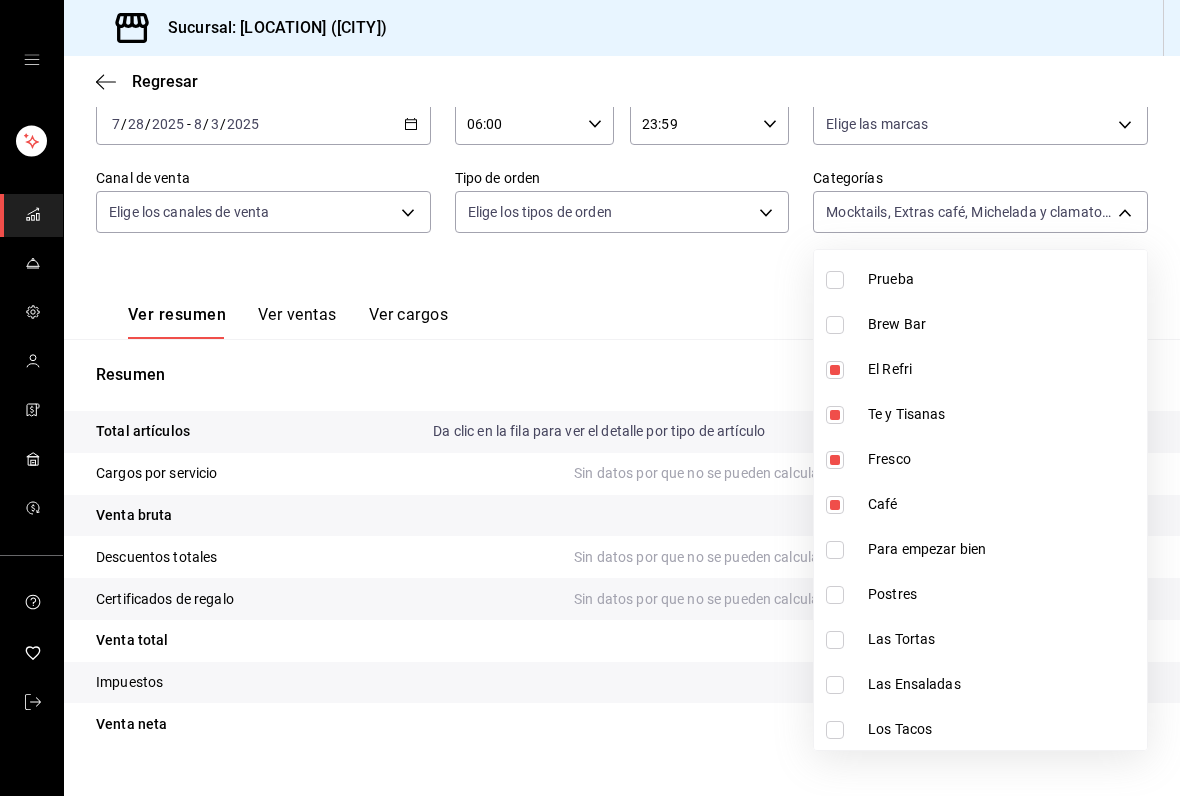 type on "78bb4881-d588-4b08-81aa-5b7d49490447,cb3fef79-cb82-45e8-afa1-0ed3482e8b1a,6851a74f-b936-485f-96ac-f2e85541ad8b,7517d193-cd26-43fa-98cc-8aa3997dc70f,fdaa57cf-f29d-4e47-9ac3-6ed855f63611,7a516785-9be8-4f00-9749-0b52630cfbba,55f15d54-ff81-4ccb-9601-3820fad2752c,9d238557-ab8f-4862-b356-b70de1dfa65d" 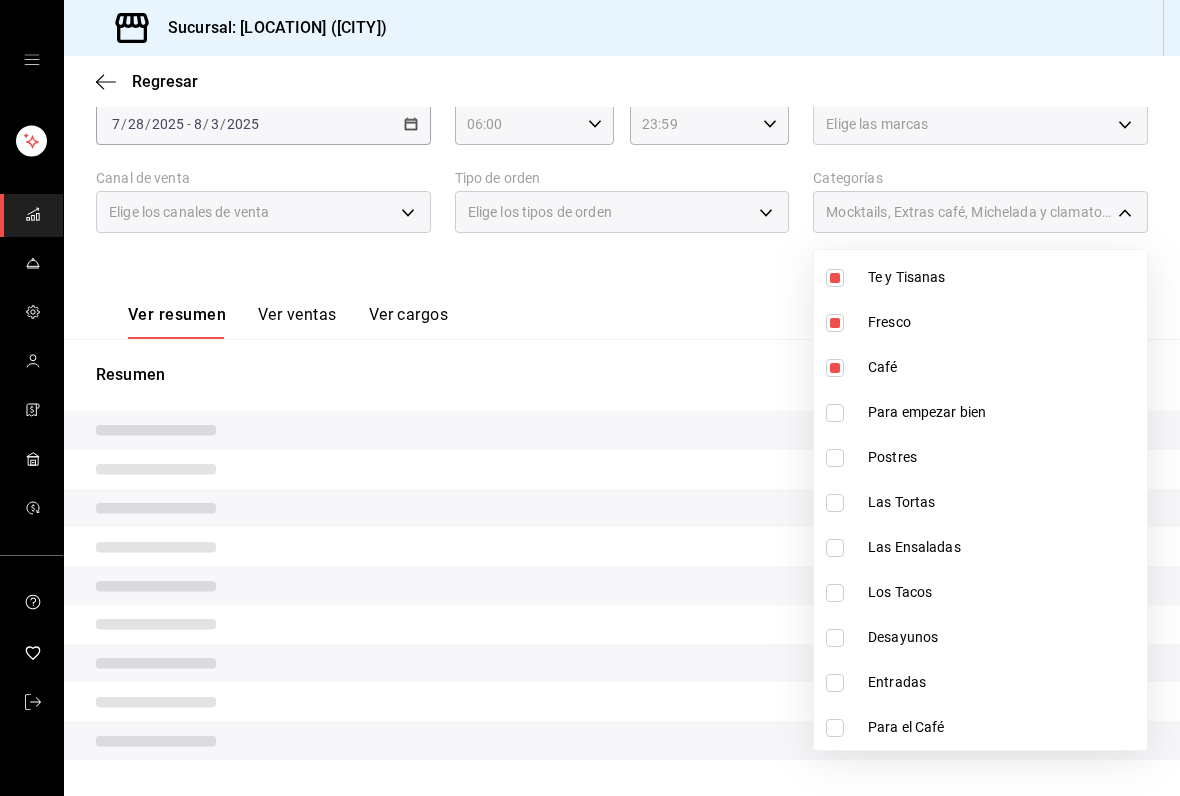 scroll, scrollTop: 1955, scrollLeft: 0, axis: vertical 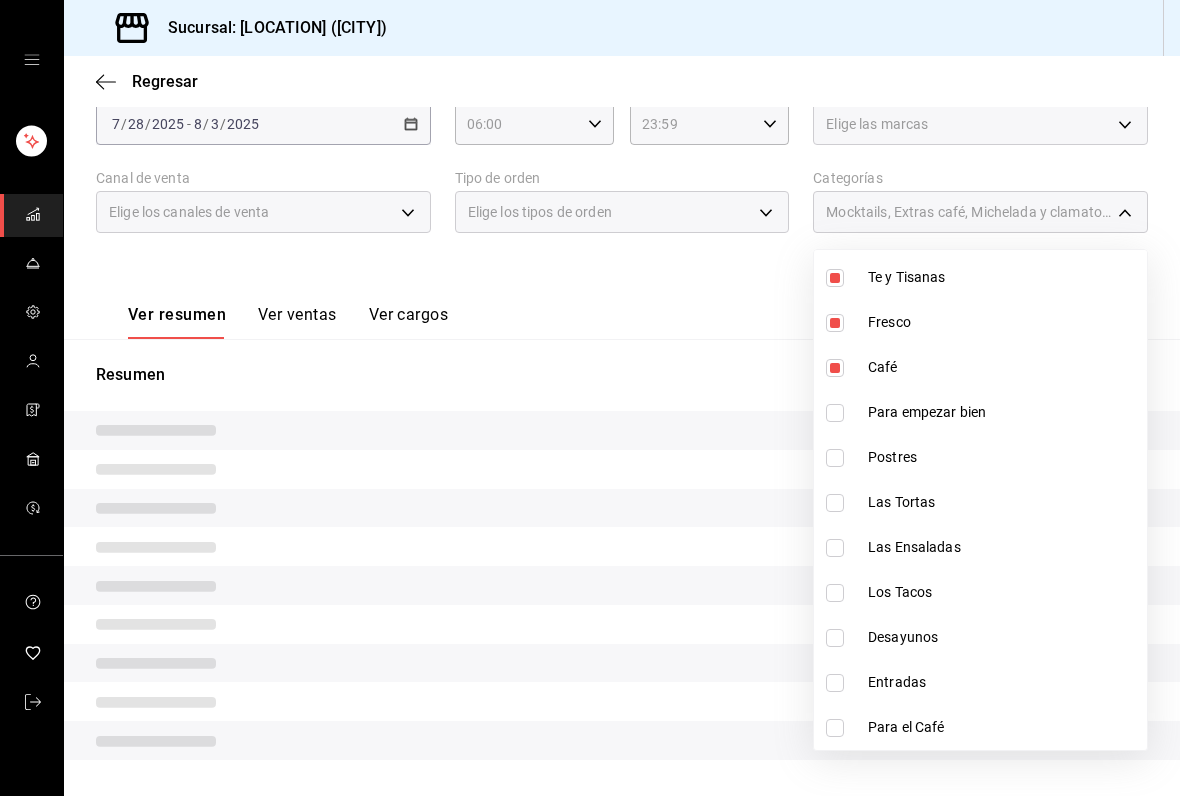 click at bounding box center [590, 398] 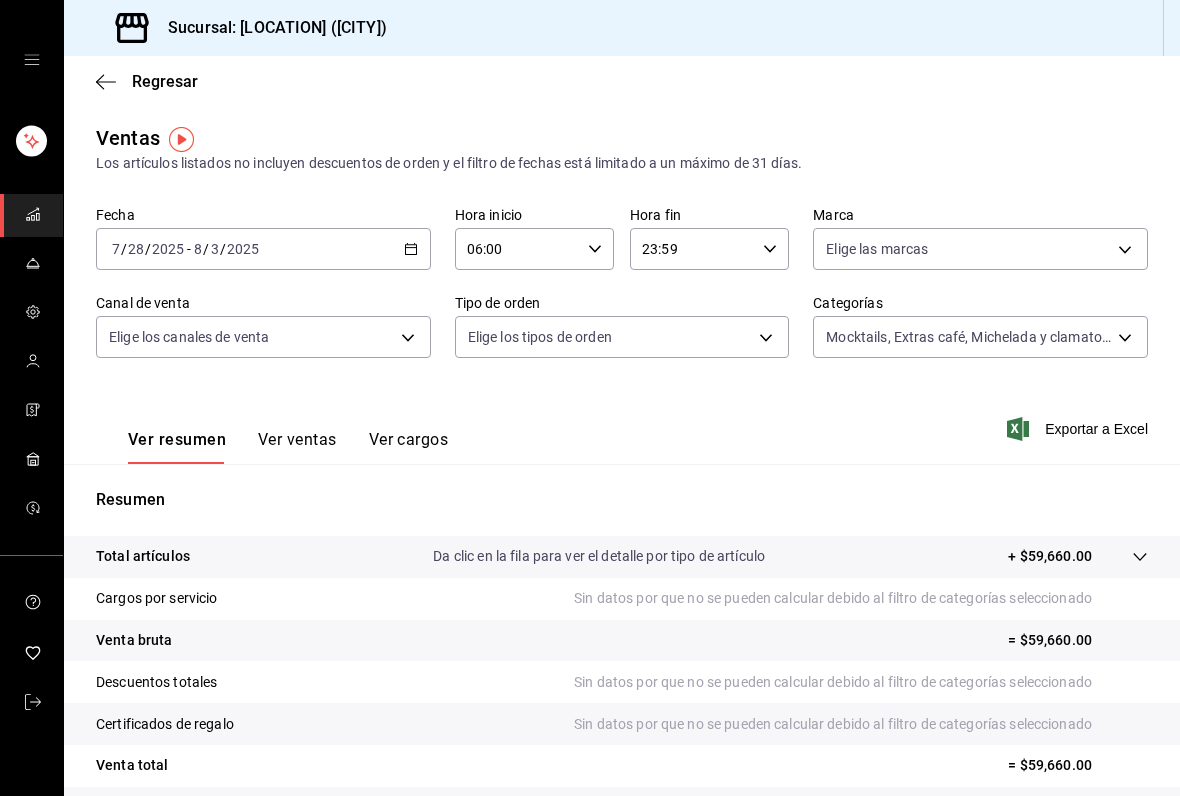 scroll, scrollTop: 0, scrollLeft: 0, axis: both 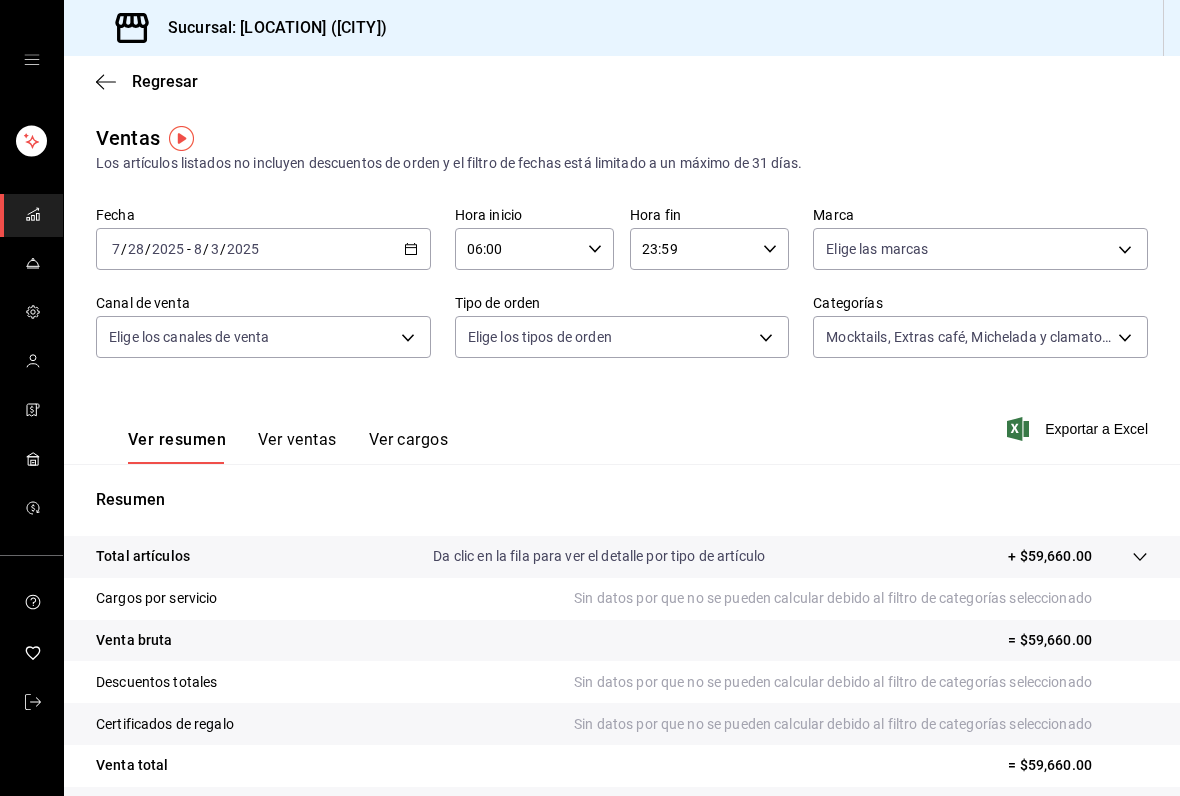 click 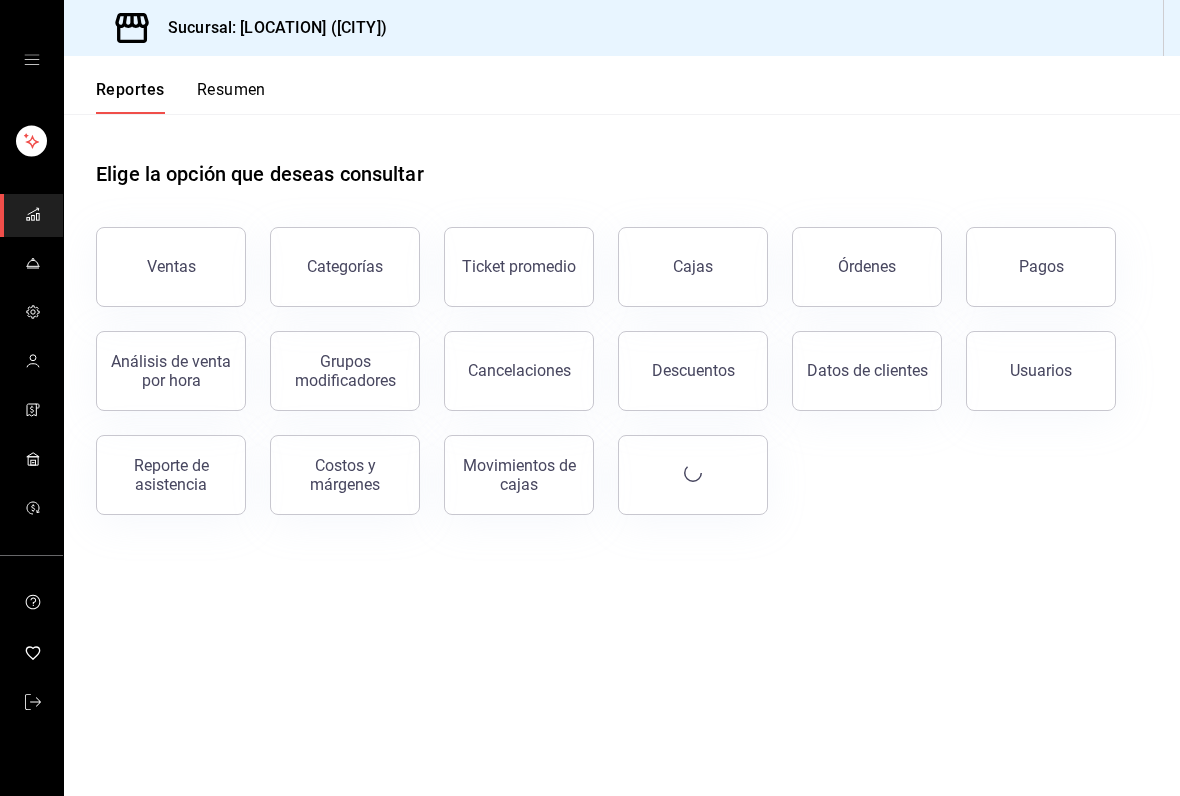 click on "Resumen" at bounding box center [231, 97] 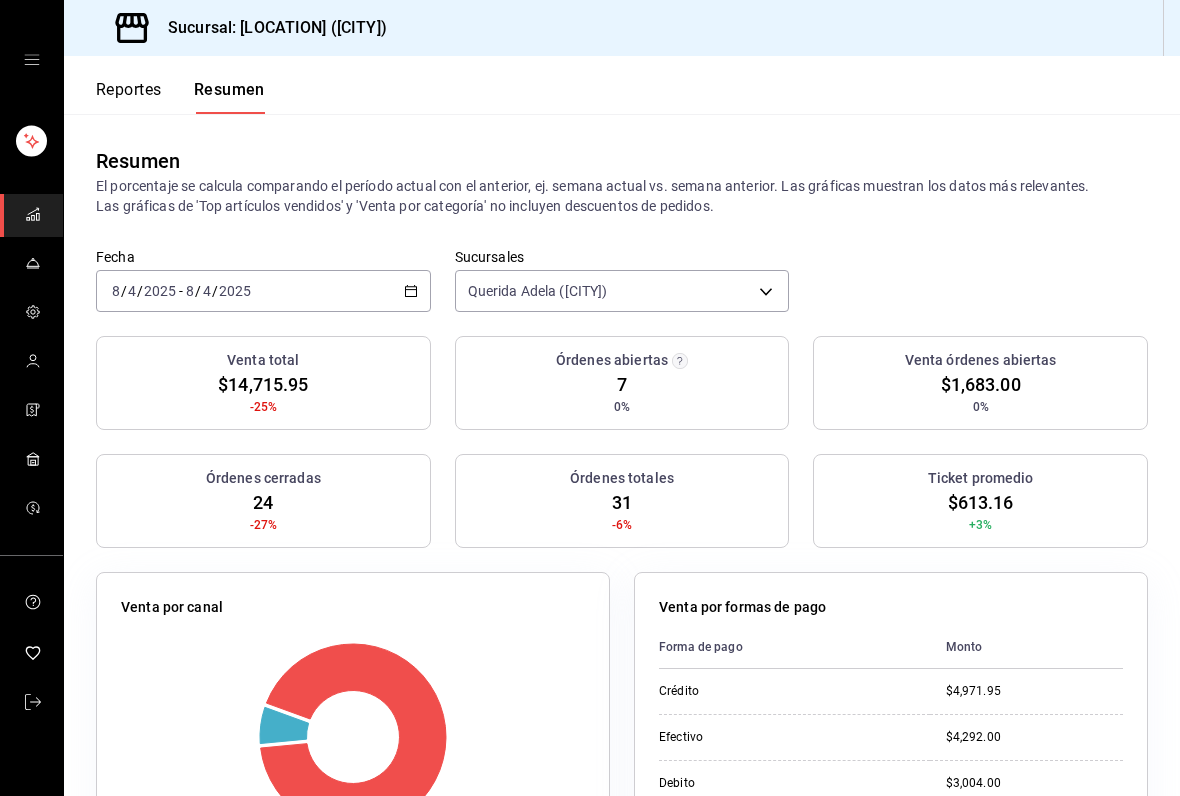click on "Reportes" at bounding box center [129, 97] 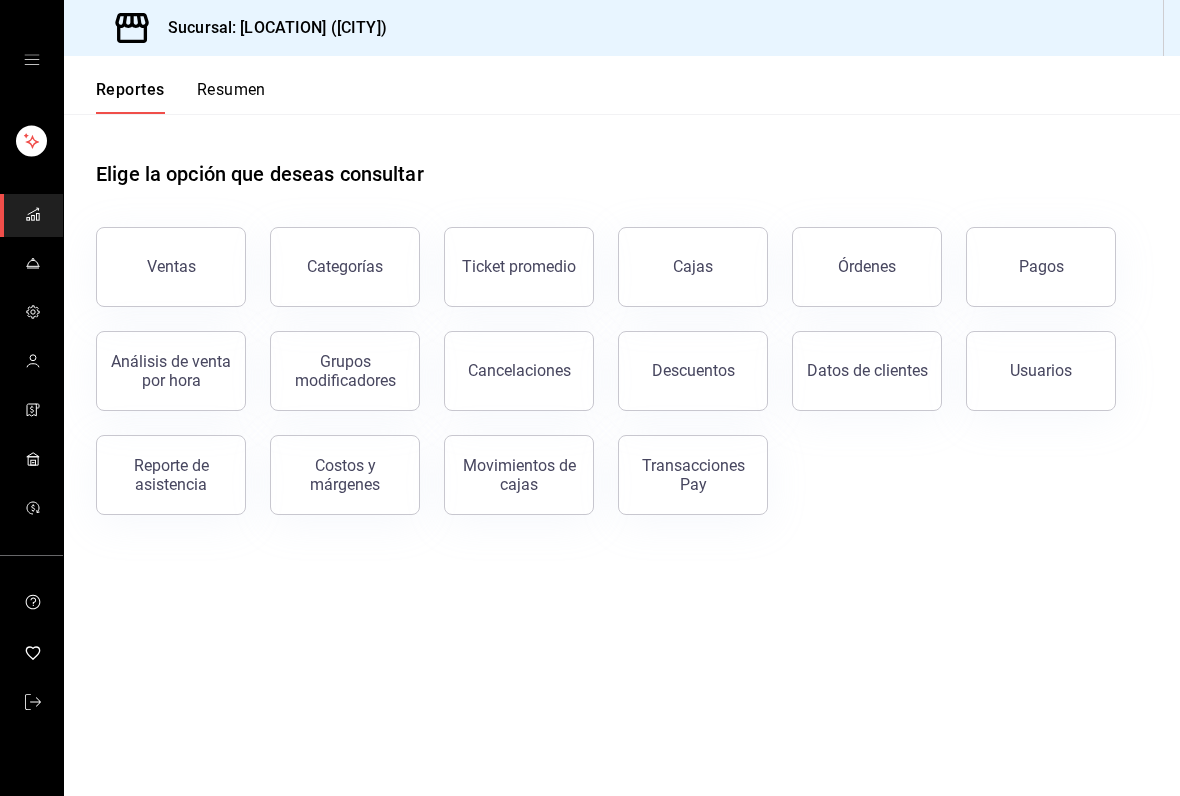 click on "Análisis de venta por hora" at bounding box center [171, 371] 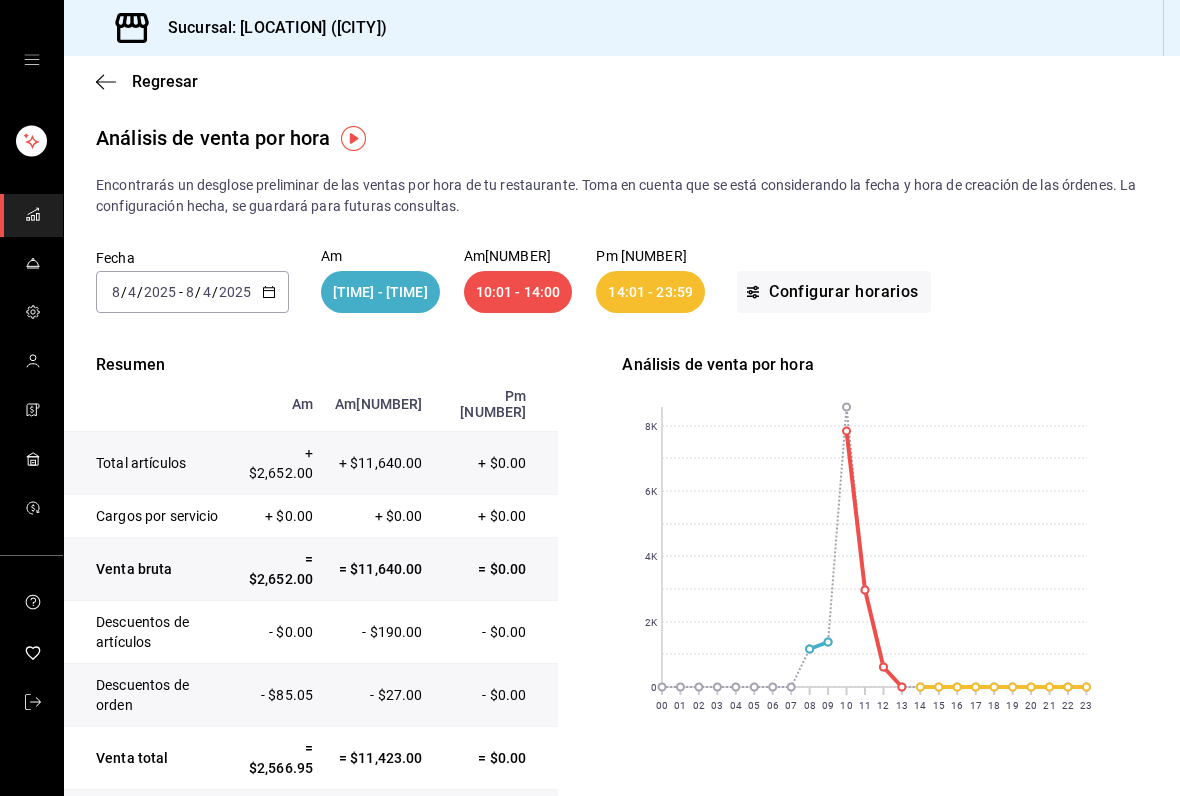 click 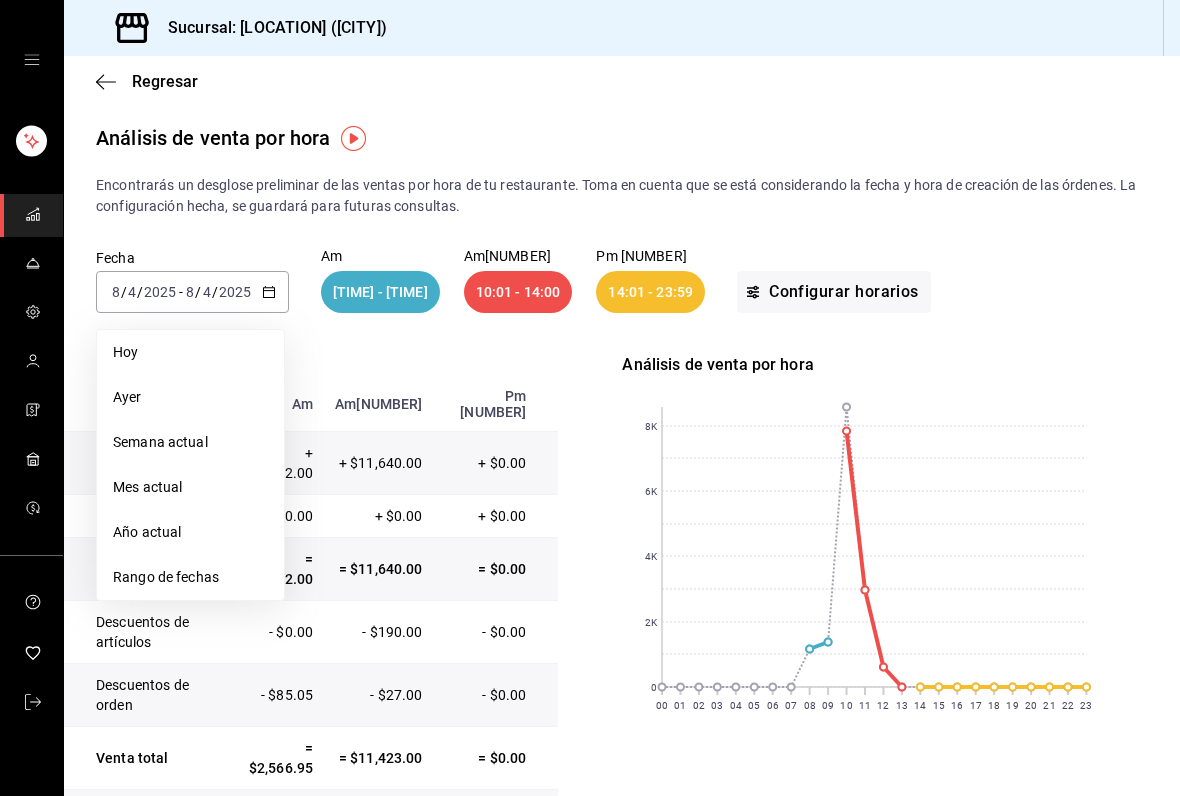 click on "Rango de fechas" at bounding box center (190, 577) 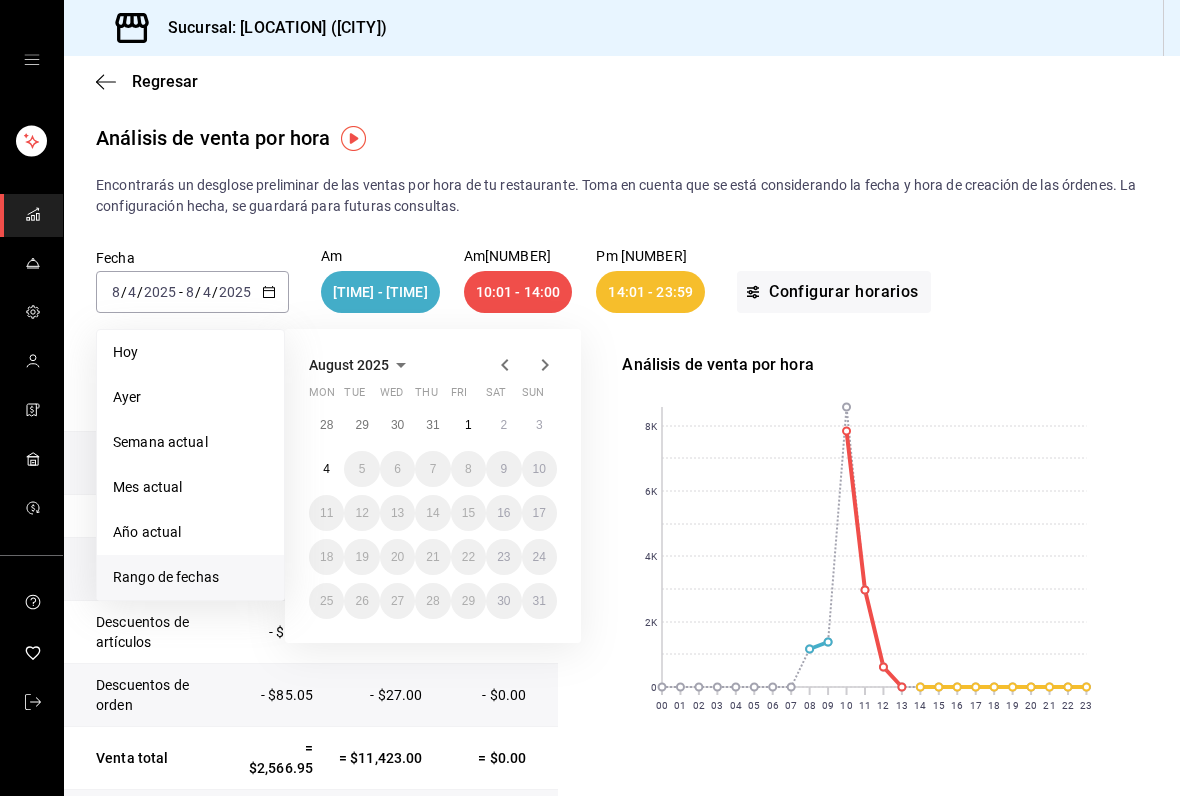 click on "28" at bounding box center [326, 425] 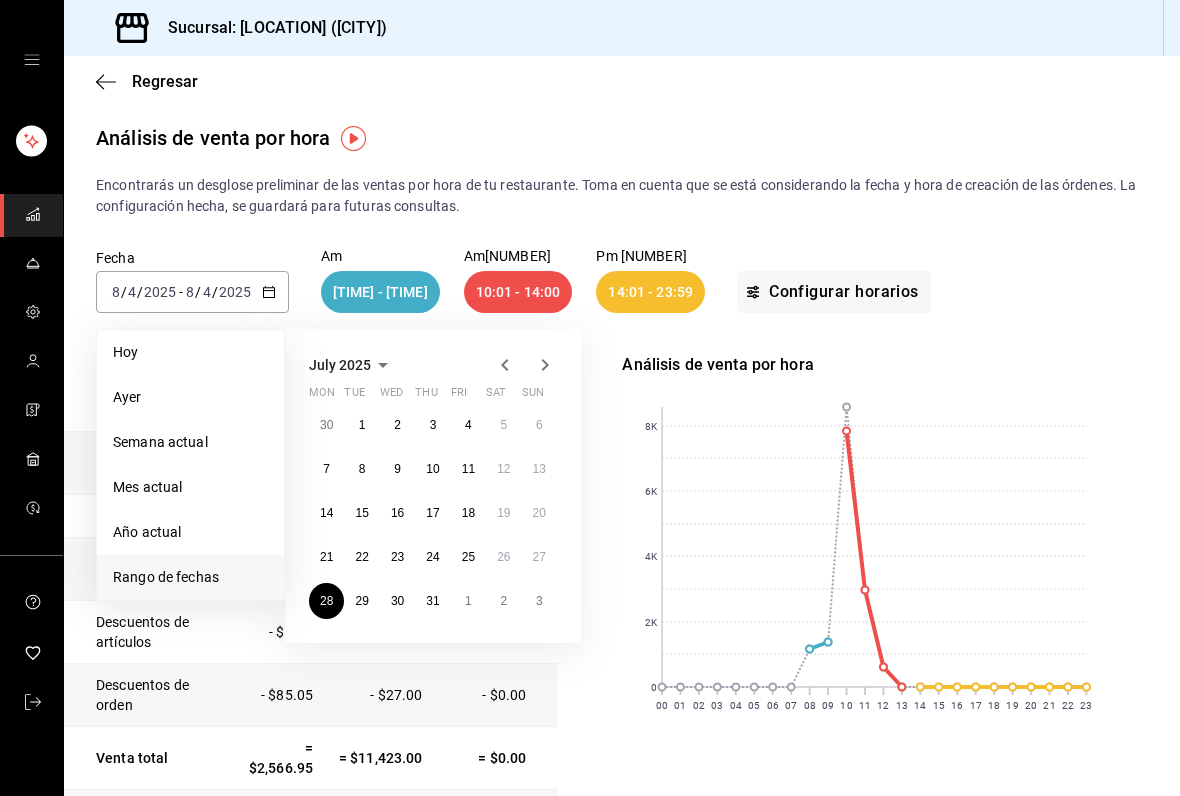 click on "3" at bounding box center [539, 601] 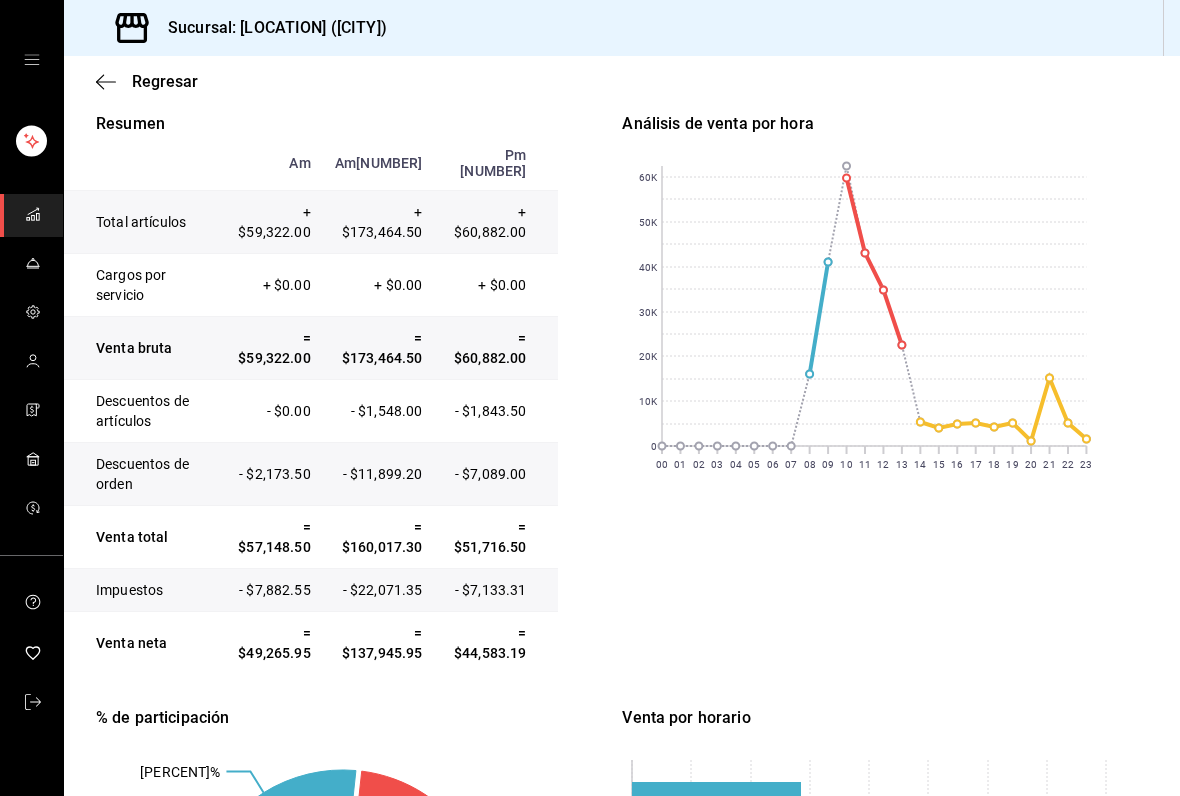 scroll, scrollTop: 239, scrollLeft: 0, axis: vertical 